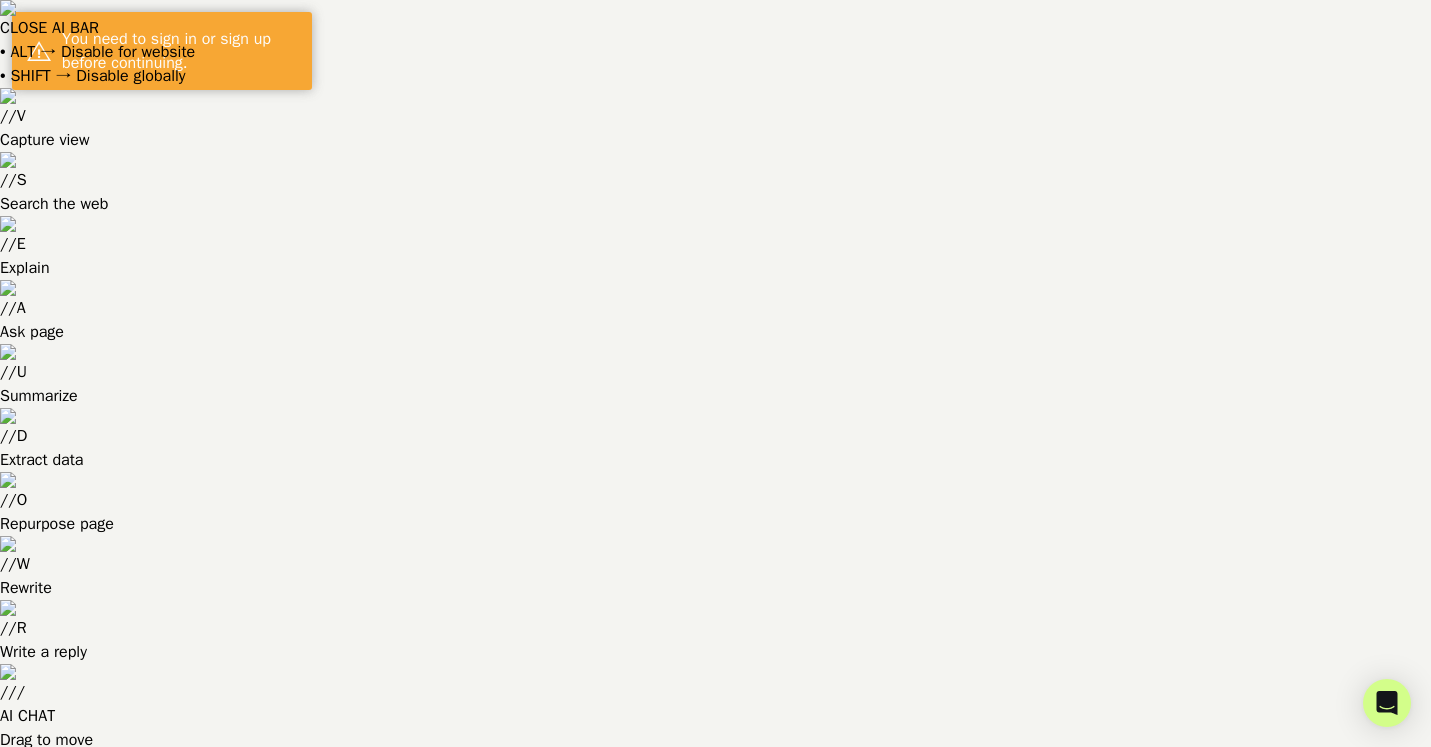 scroll, scrollTop: 0, scrollLeft: 0, axis: both 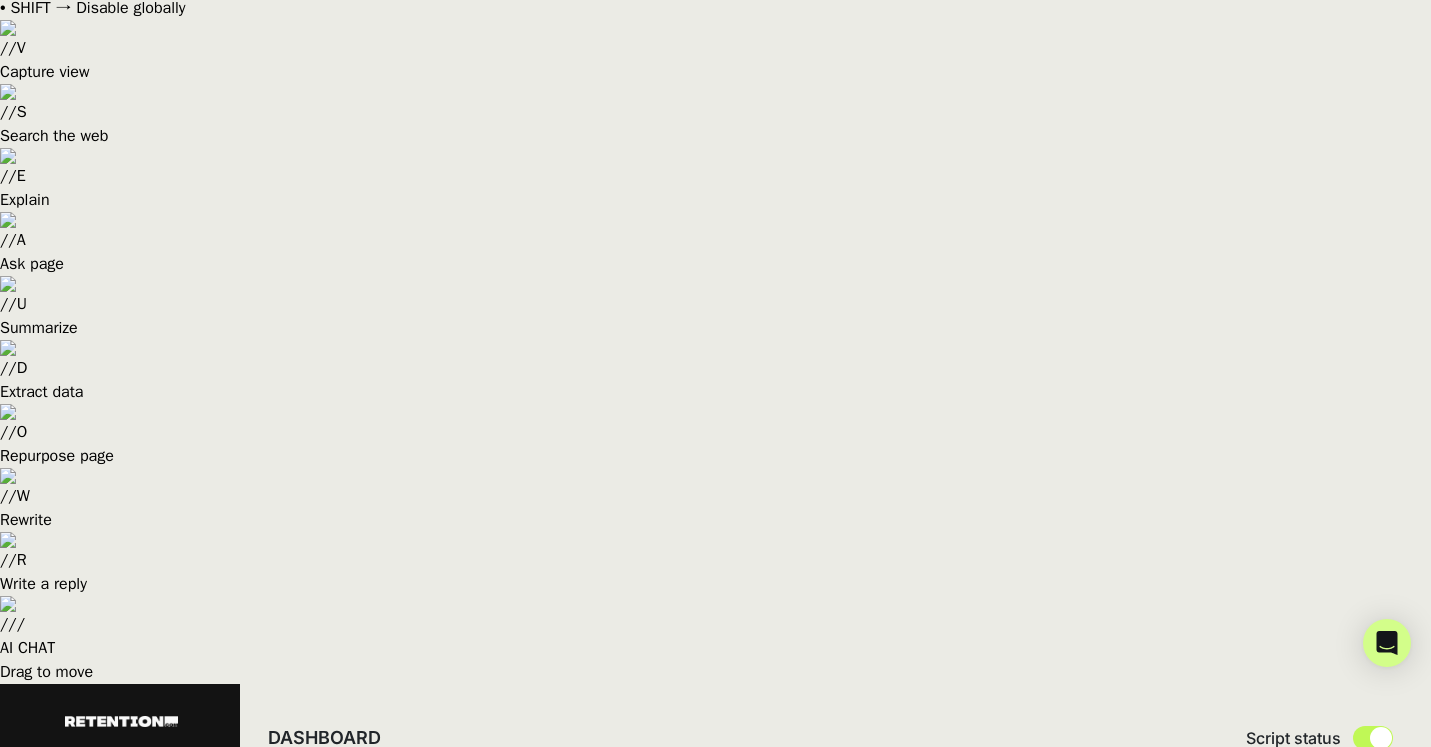 click on "Integrations" at bounding box center (95, 823) 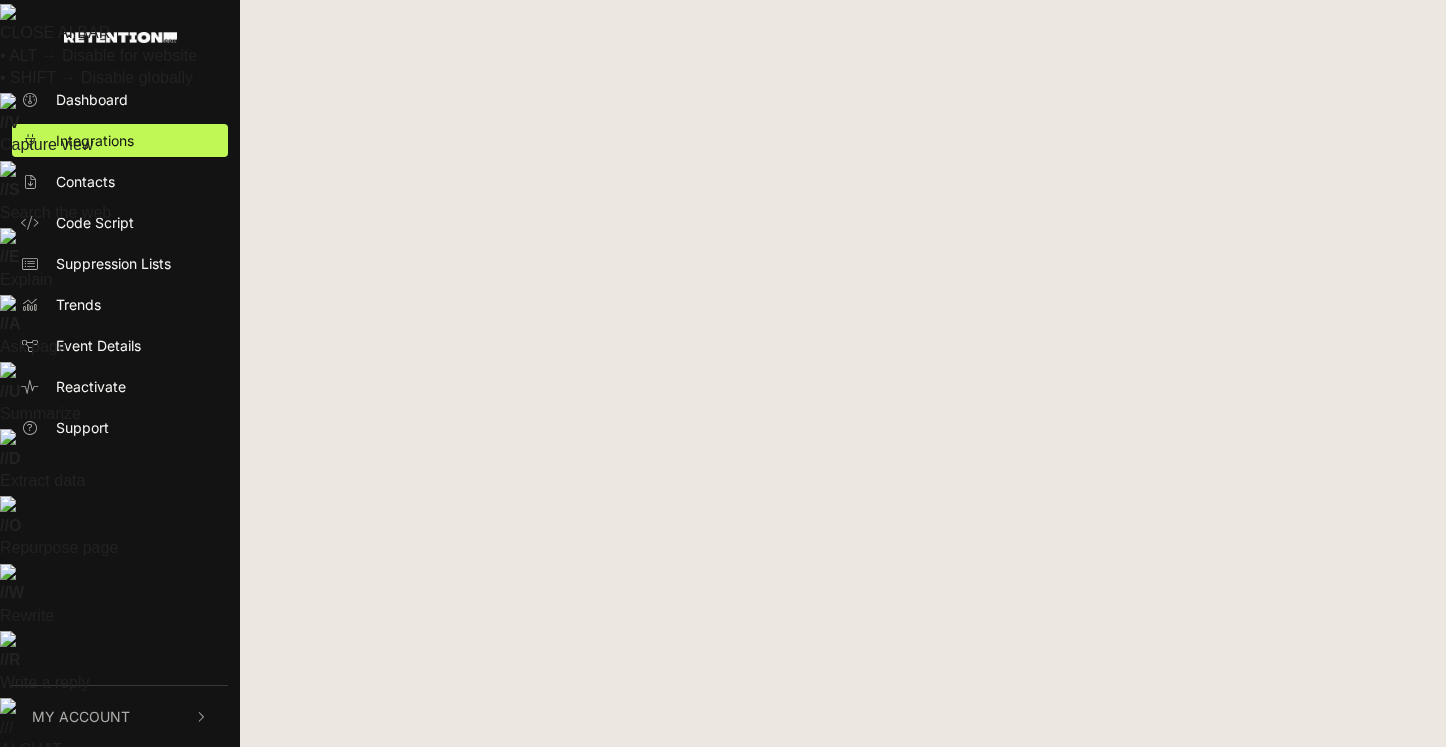scroll, scrollTop: 0, scrollLeft: 0, axis: both 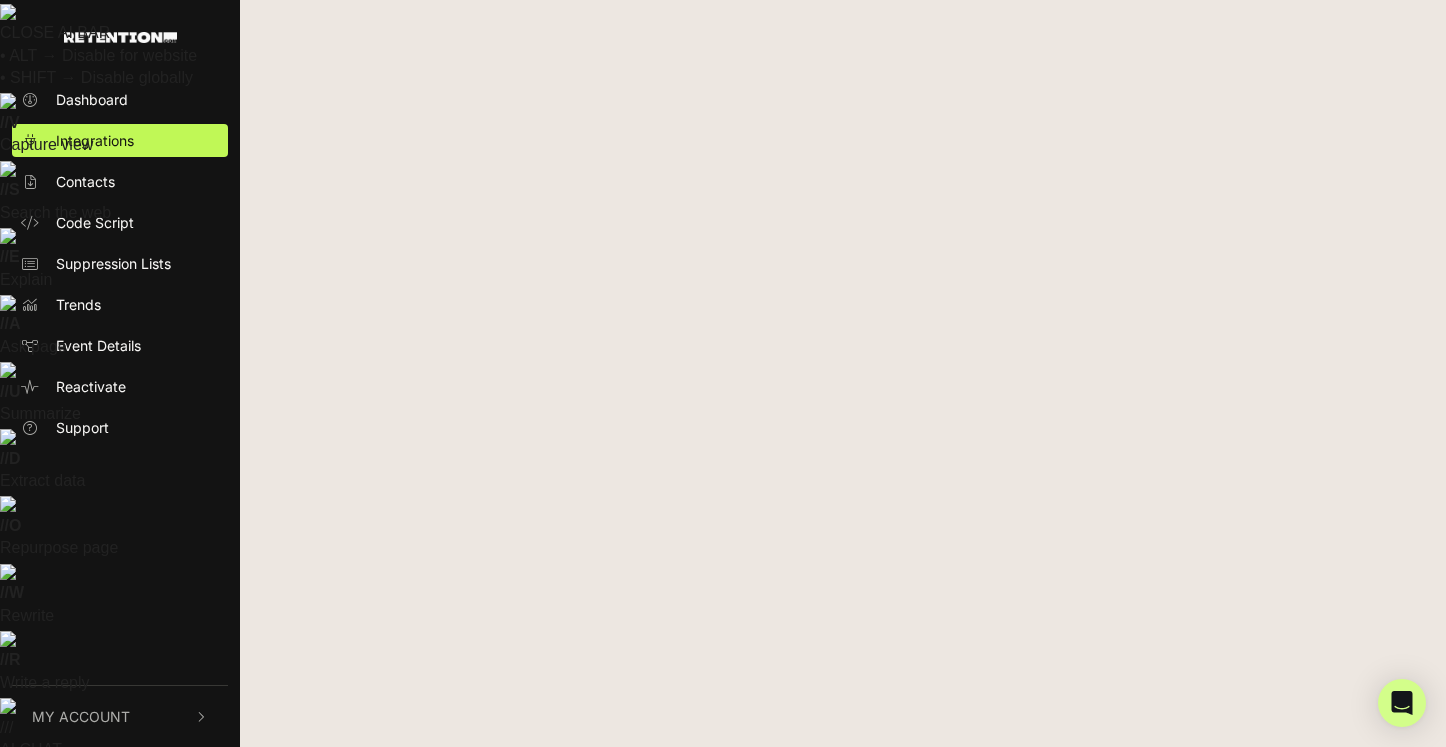 click on "#2
Facebook
Email
GROW
Settings
Sync History
Enable
Remove" at bounding box center [412, 1124] 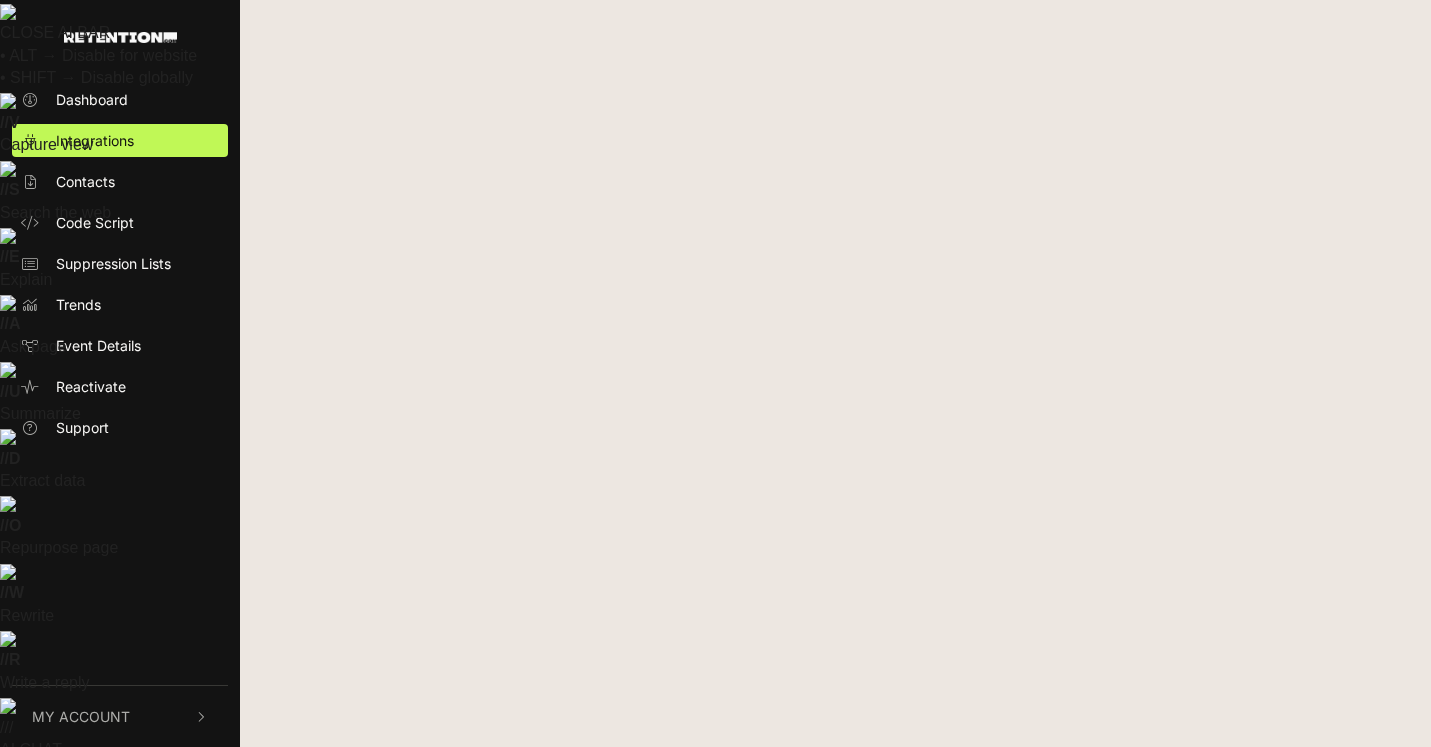 scroll, scrollTop: 0, scrollLeft: 0, axis: both 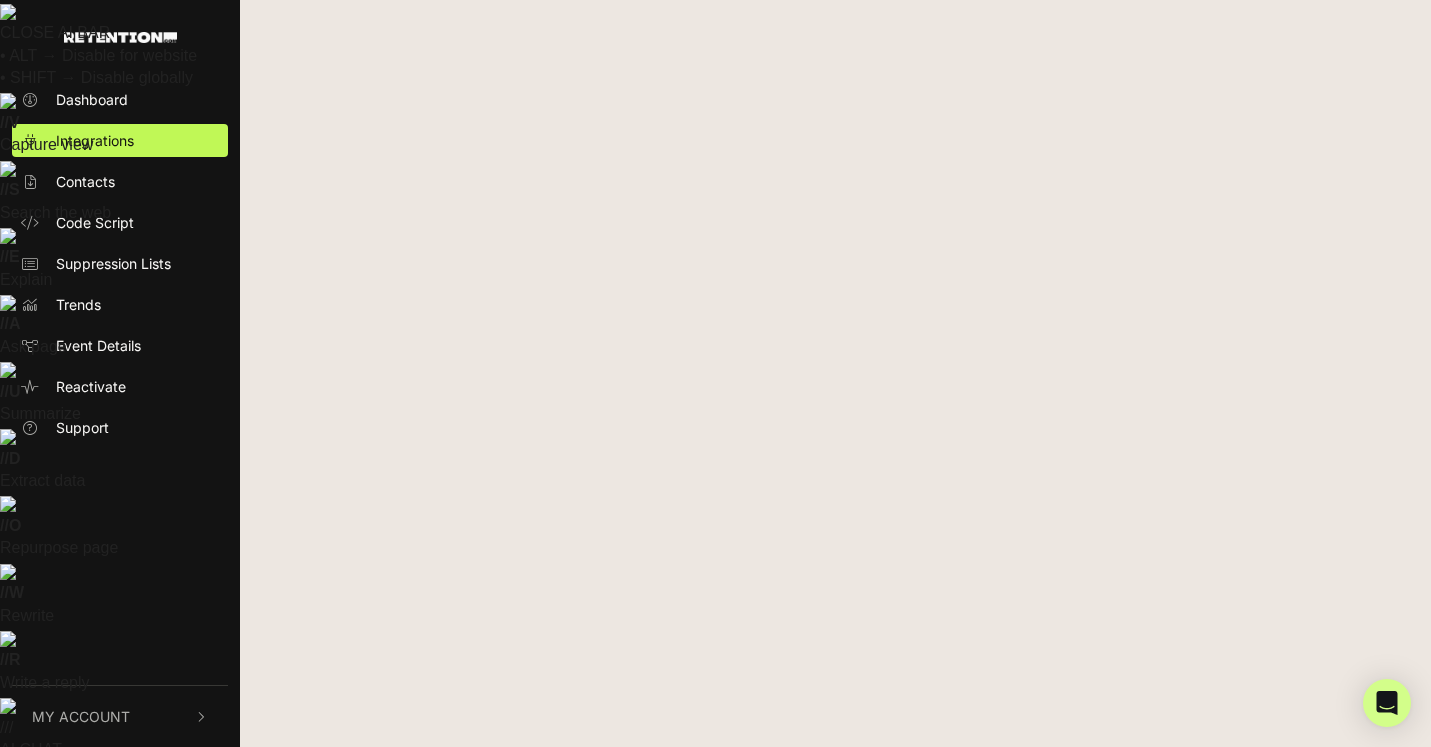 click at bounding box center (796, 920) 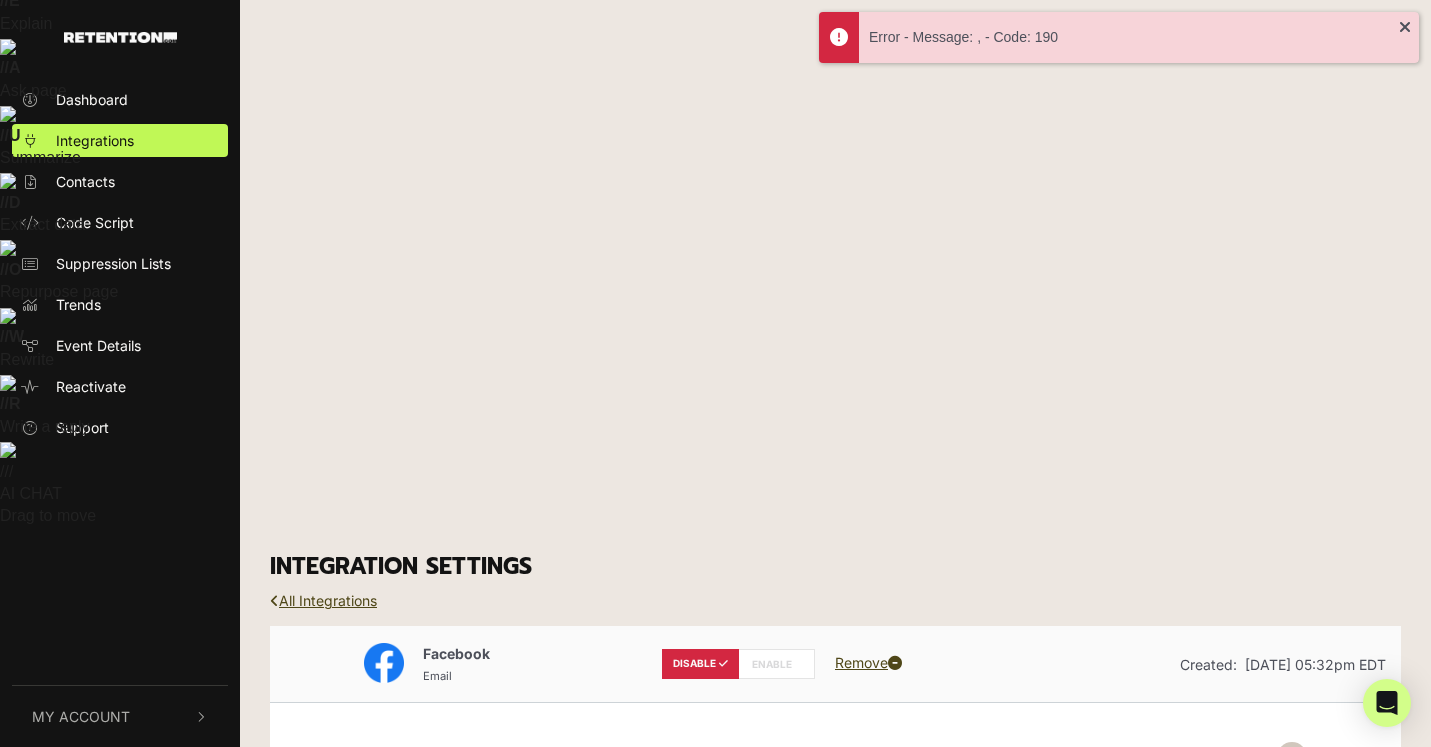 scroll, scrollTop: 260, scrollLeft: 0, axis: vertical 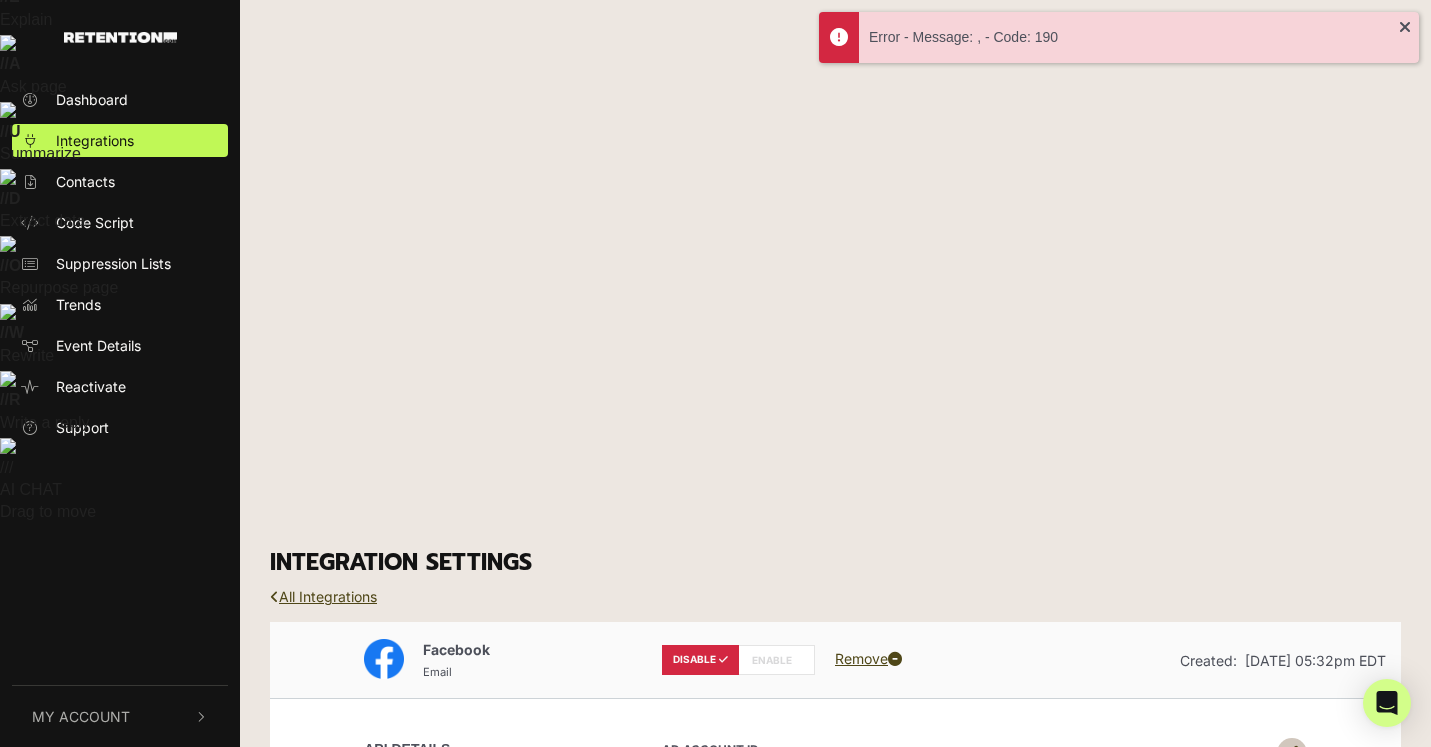click on "OFF" at bounding box center (612, 1434) 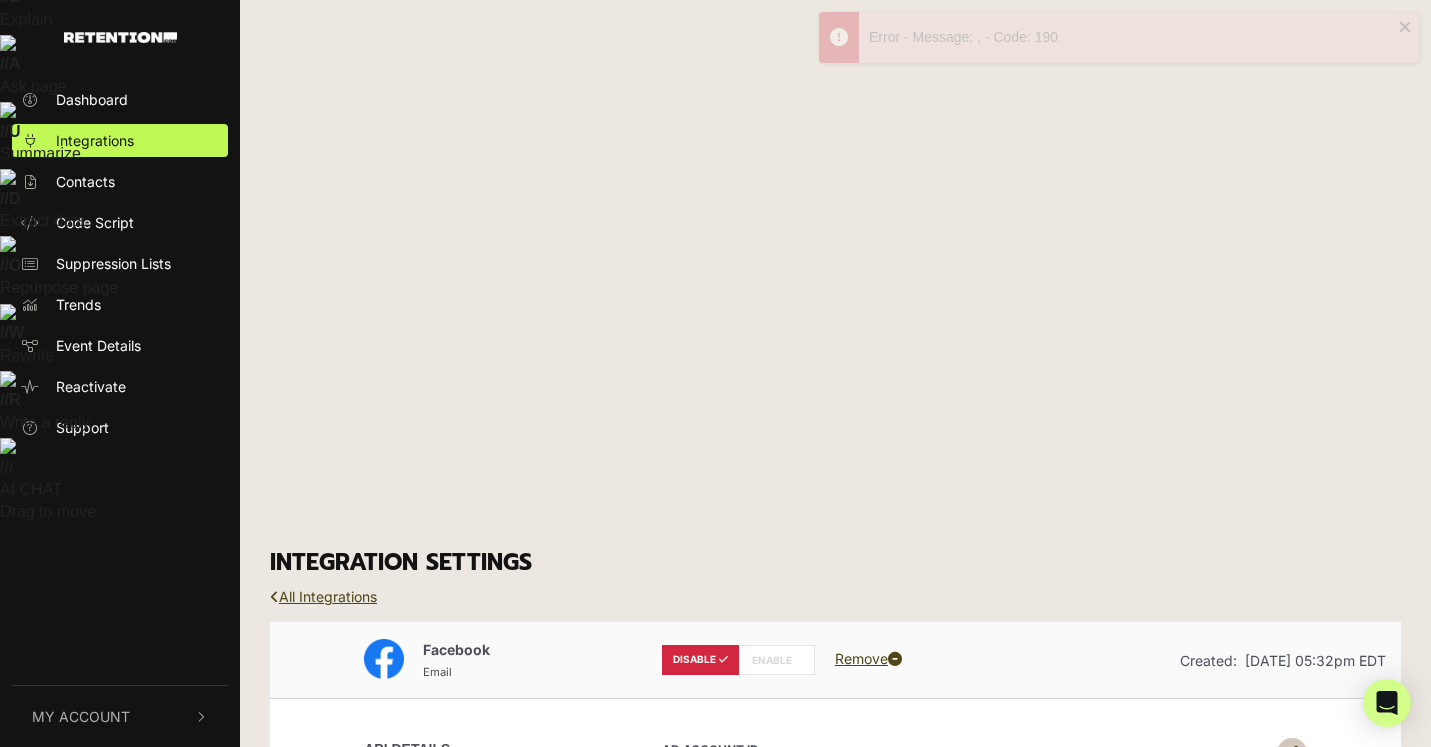 click at bounding box center [1292, 1436] 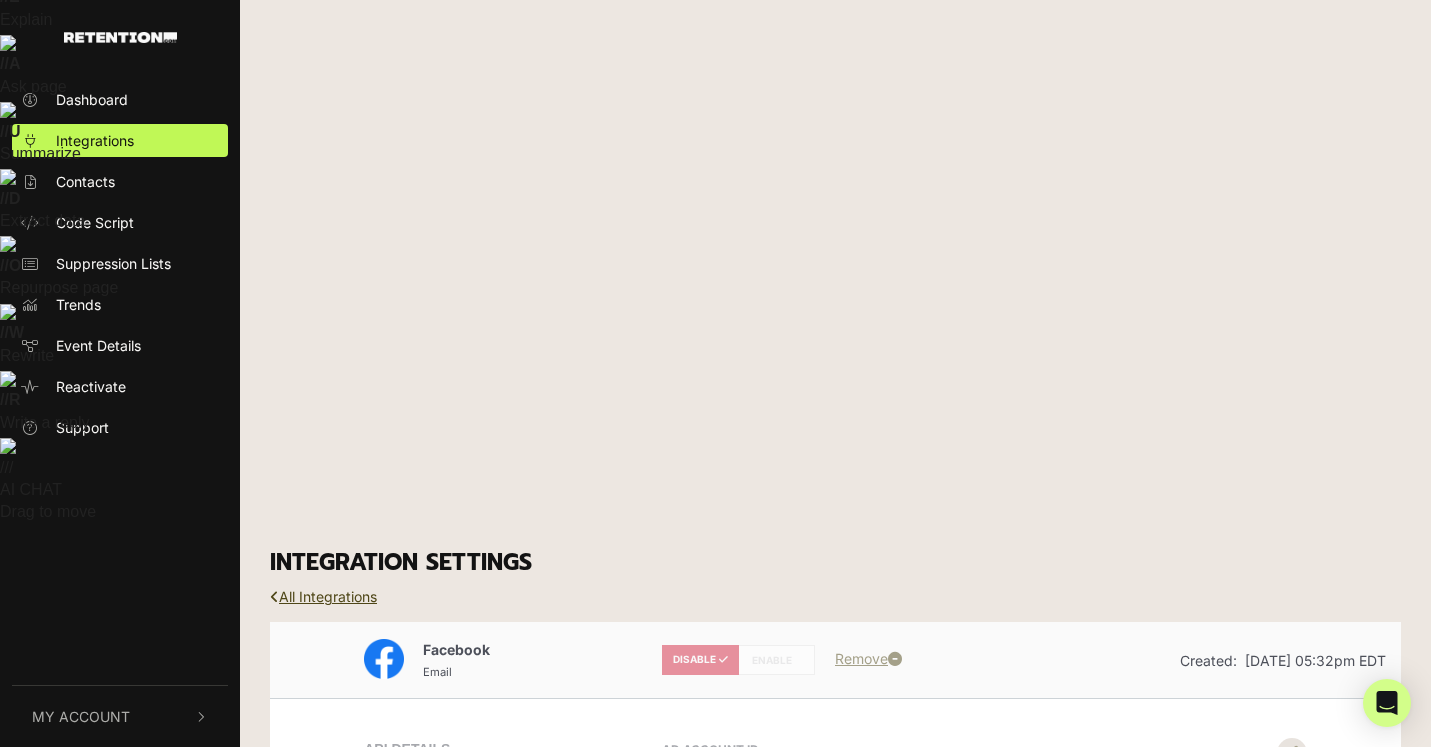 click on "API DETAILS
AD Account ID
622419261933844
CUSTOM AUDIENCE URL
https://business.facebook.com/ads/manage/customaudiences/tos/?act=622419261933844
Sync Summary  (Last 7 days)
VIEW FULL HISTORY
DATE
COMPLETE
FAILED VALIDATION
FAILED
IN QUEUE
2025-07-12
483" at bounding box center [835, 1141] 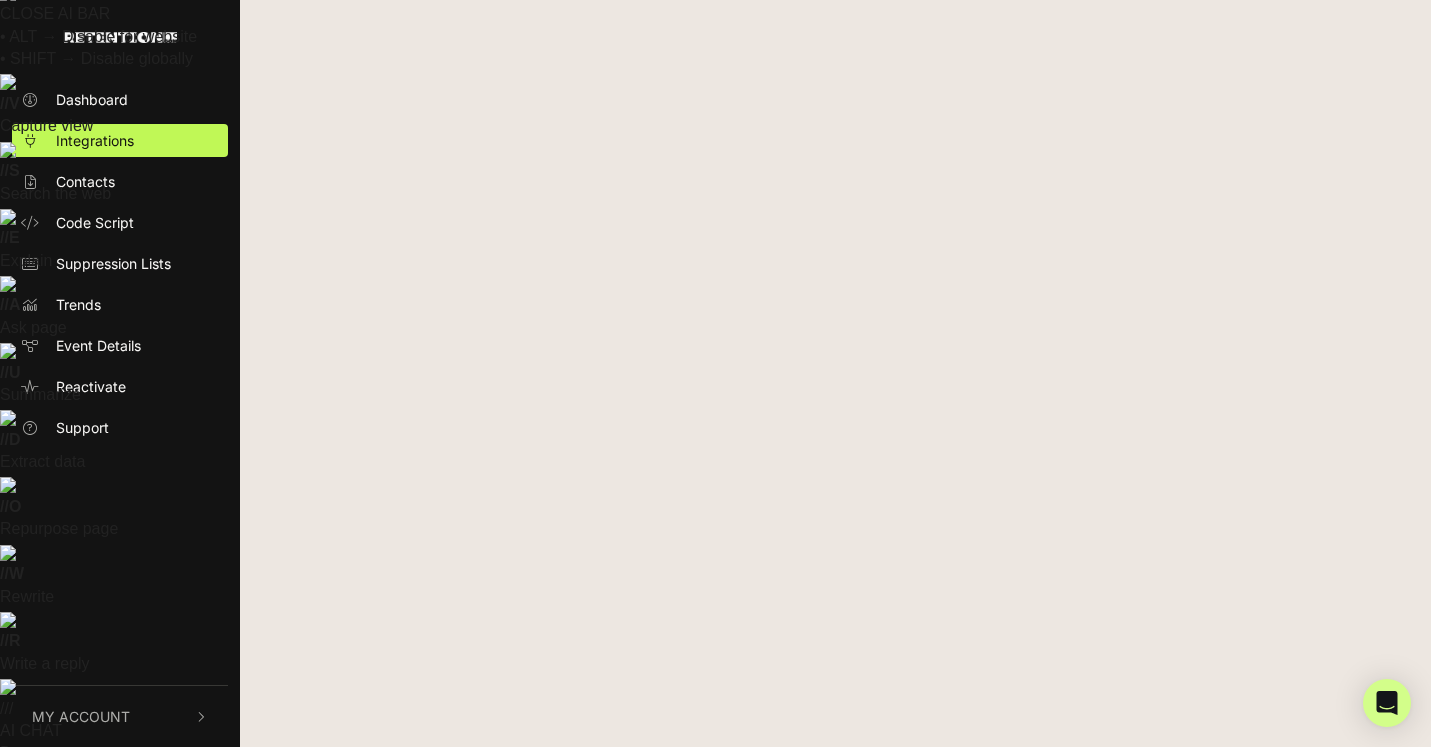 scroll, scrollTop: 0, scrollLeft: 0, axis: both 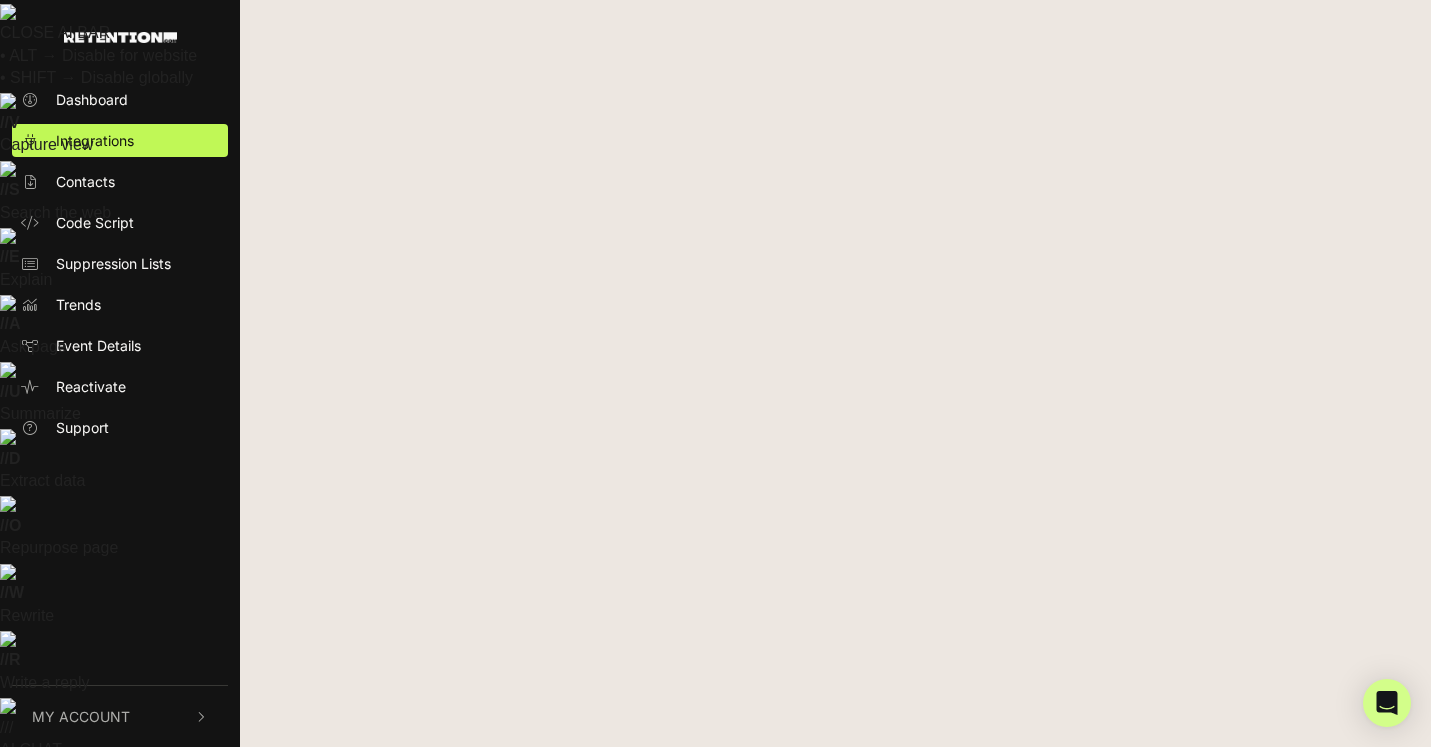 click on "API DETAILS
AD Account ID
622419261933844
CUSTOM AUDIENCE URL
https://business.facebook.com/ads/manage/customaudiences/tos/?act=622419261933844
Sync Summary  (Last 7 days)
VIEW FULL HISTORY
DATE
COMPLETE
FAILED VALIDATION
FAILED
IN QUEUE
2025-07-12
483" at bounding box center [835, 1370] 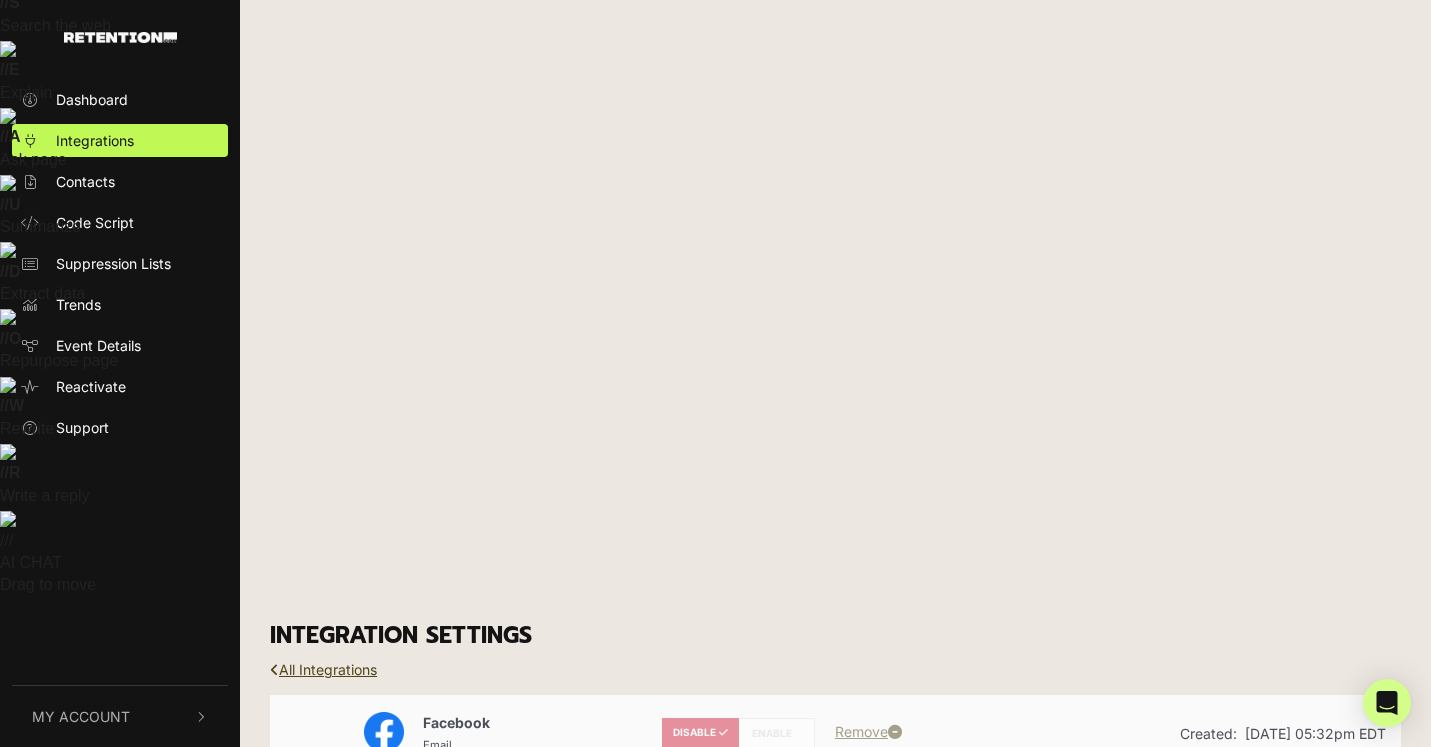 scroll, scrollTop: 333, scrollLeft: 0, axis: vertical 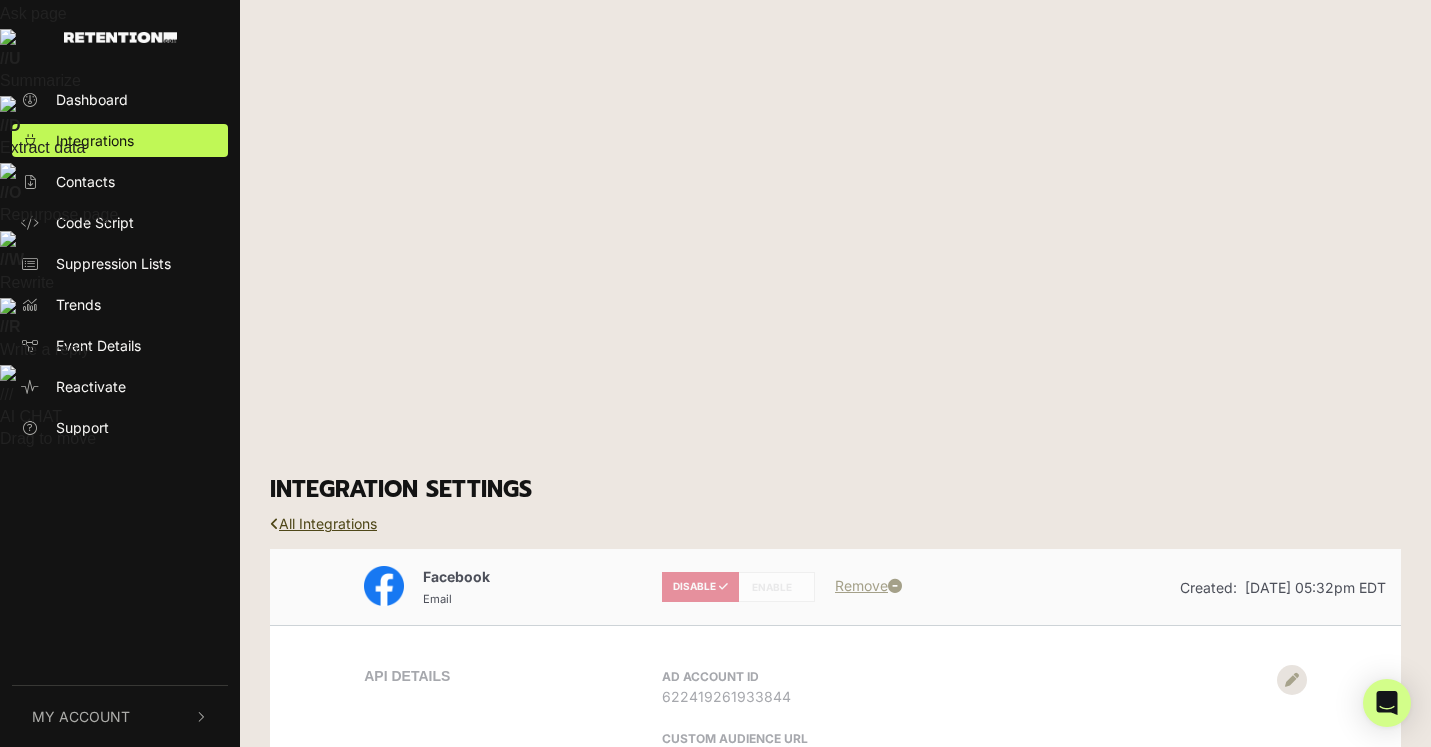 click on "Cancel" at bounding box center [695, 1426] 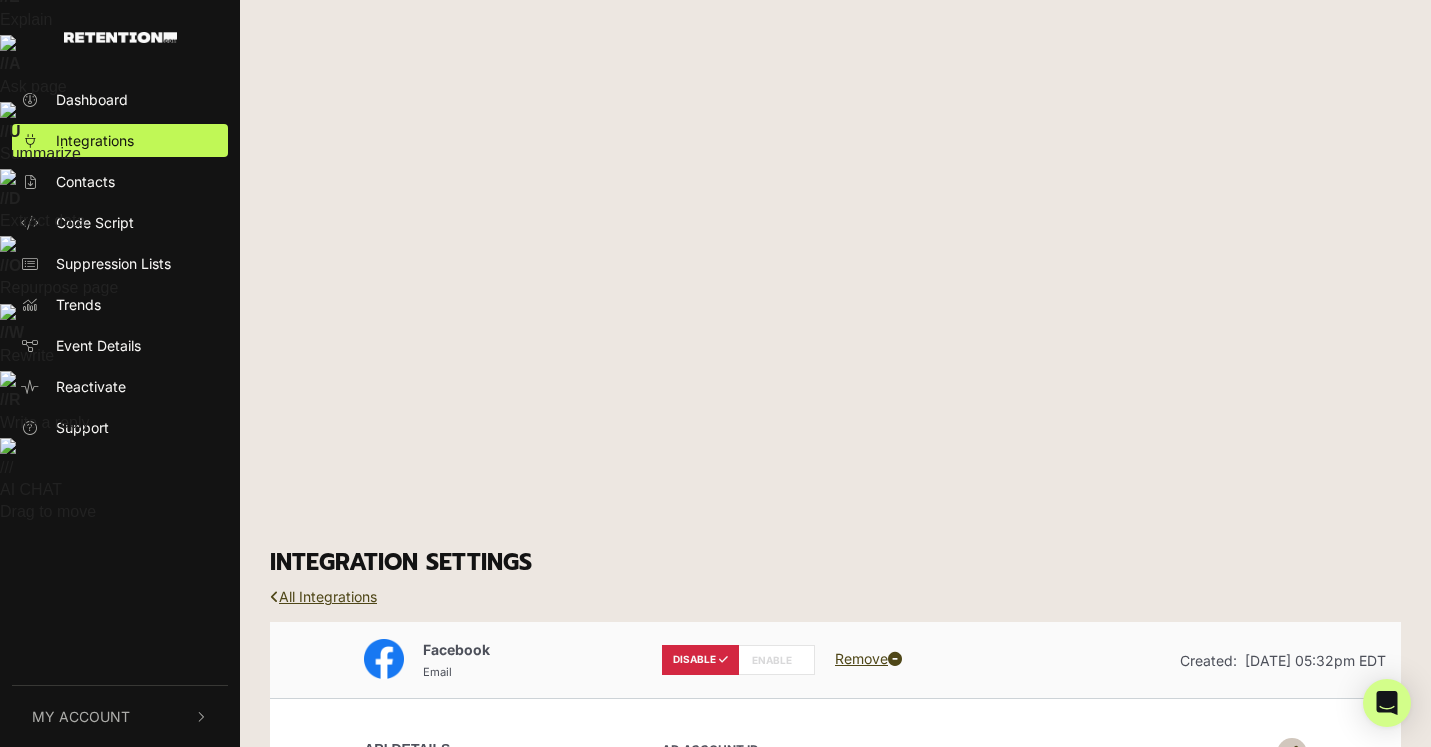 scroll, scrollTop: 0, scrollLeft: 0, axis: both 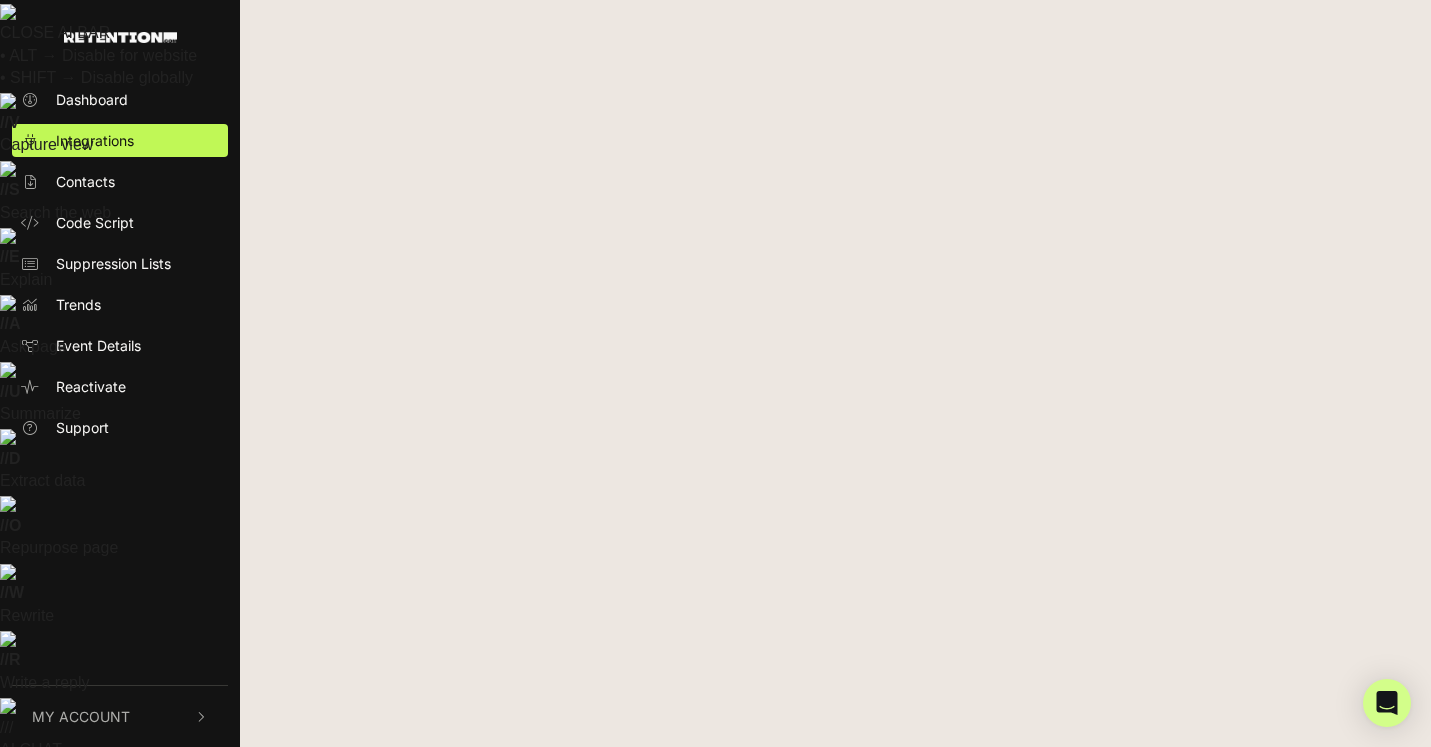click on "DISABLE" at bounding box center [700, 920] 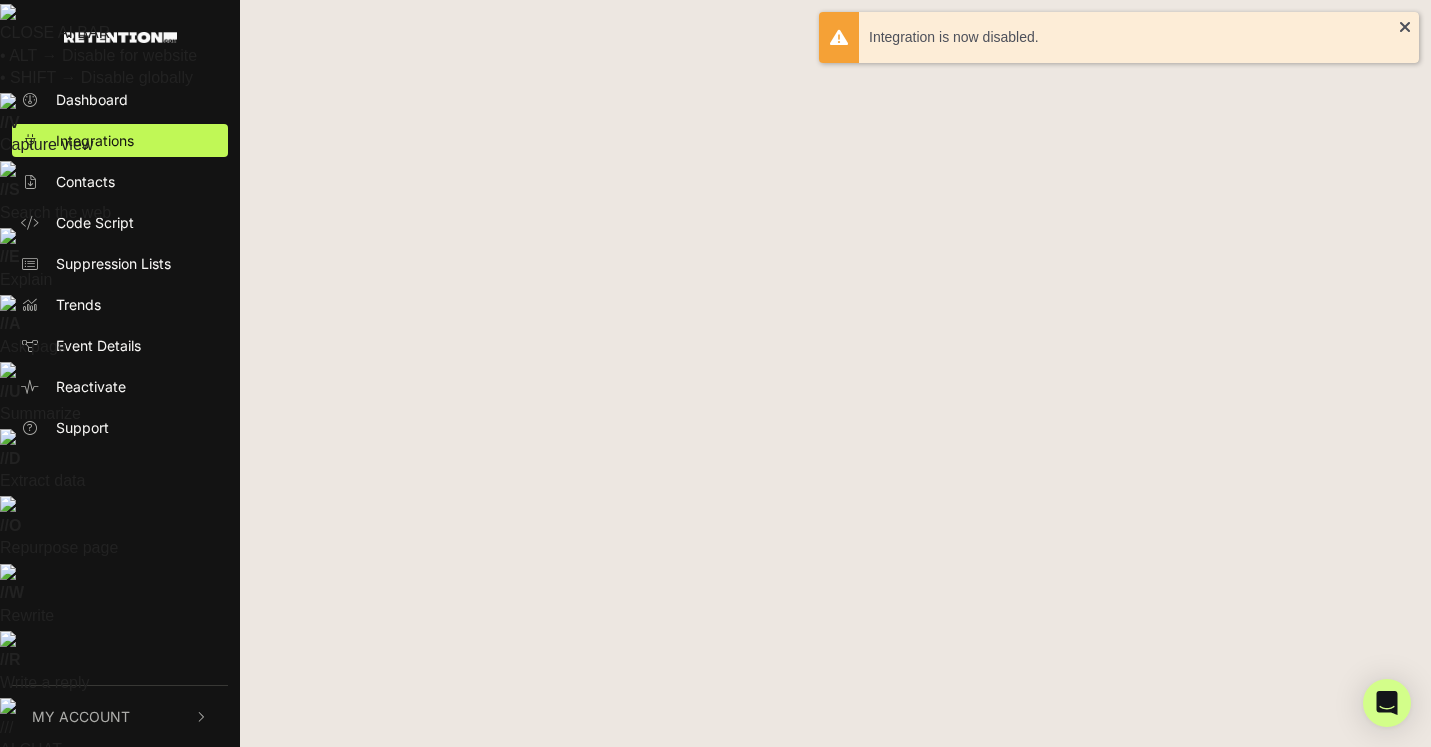 click on "ENABLE" at bounding box center [776, 920] 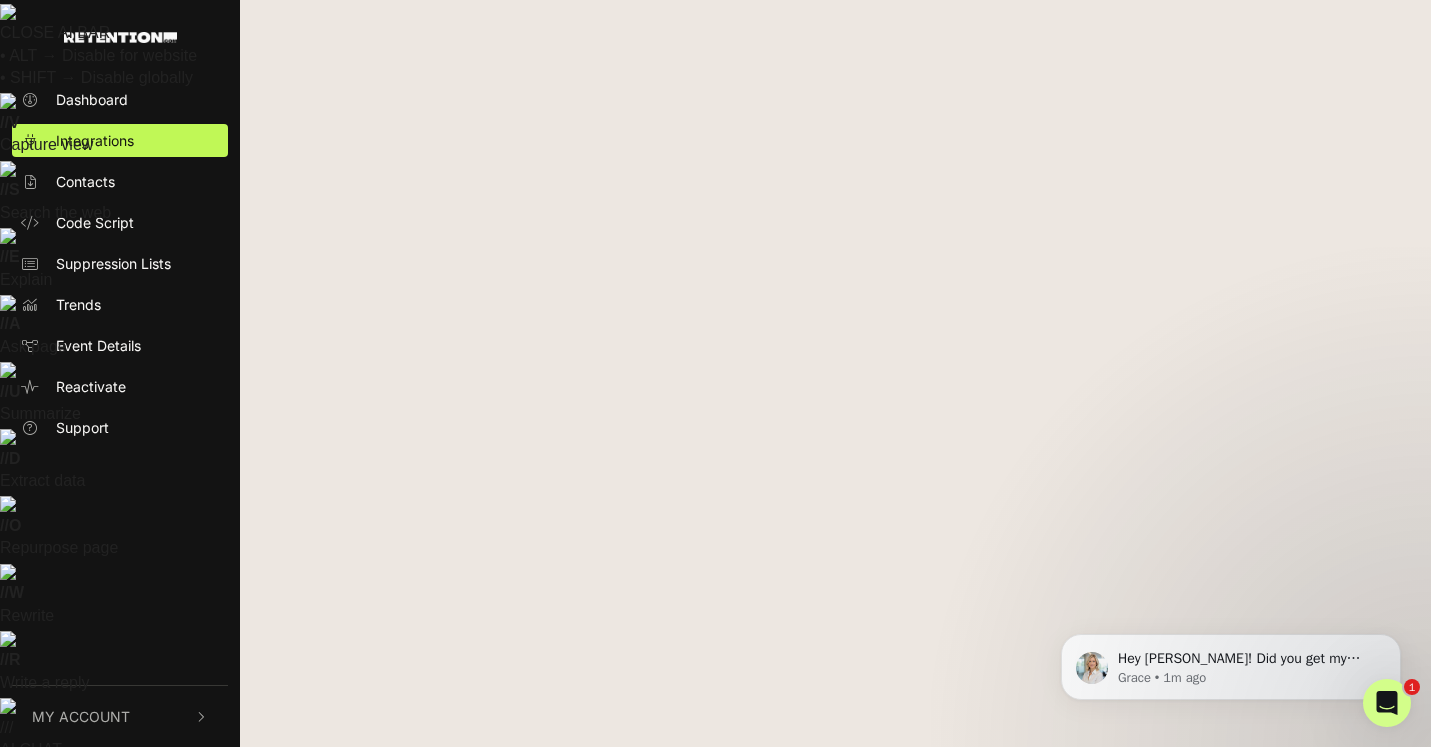 scroll, scrollTop: 0, scrollLeft: 0, axis: both 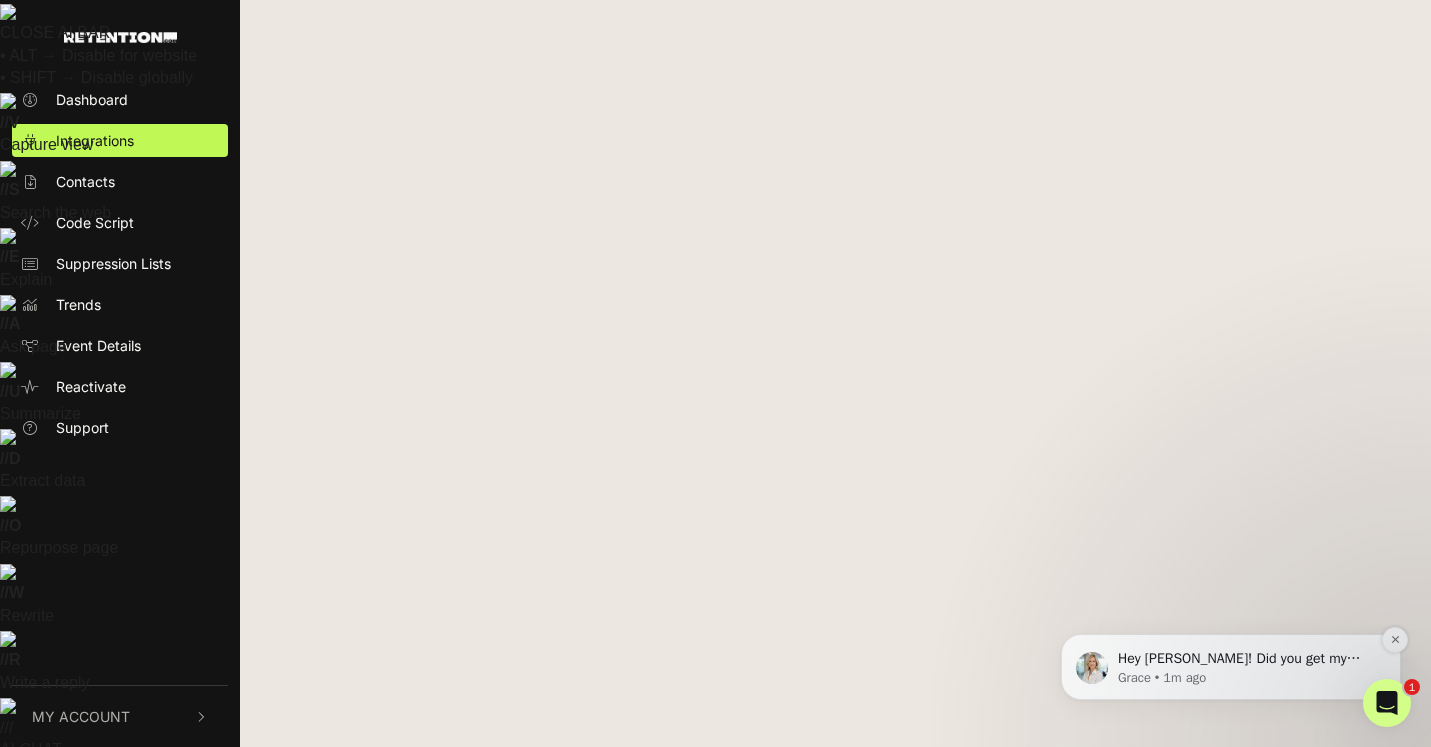 click on "Hey [PERSON_NAME]!   Did you get my email with the steps to reconnect your Facebook integration? Let me know if you're getting stuck anywhere!   [PERSON_NAME]" at bounding box center (1247, 659) 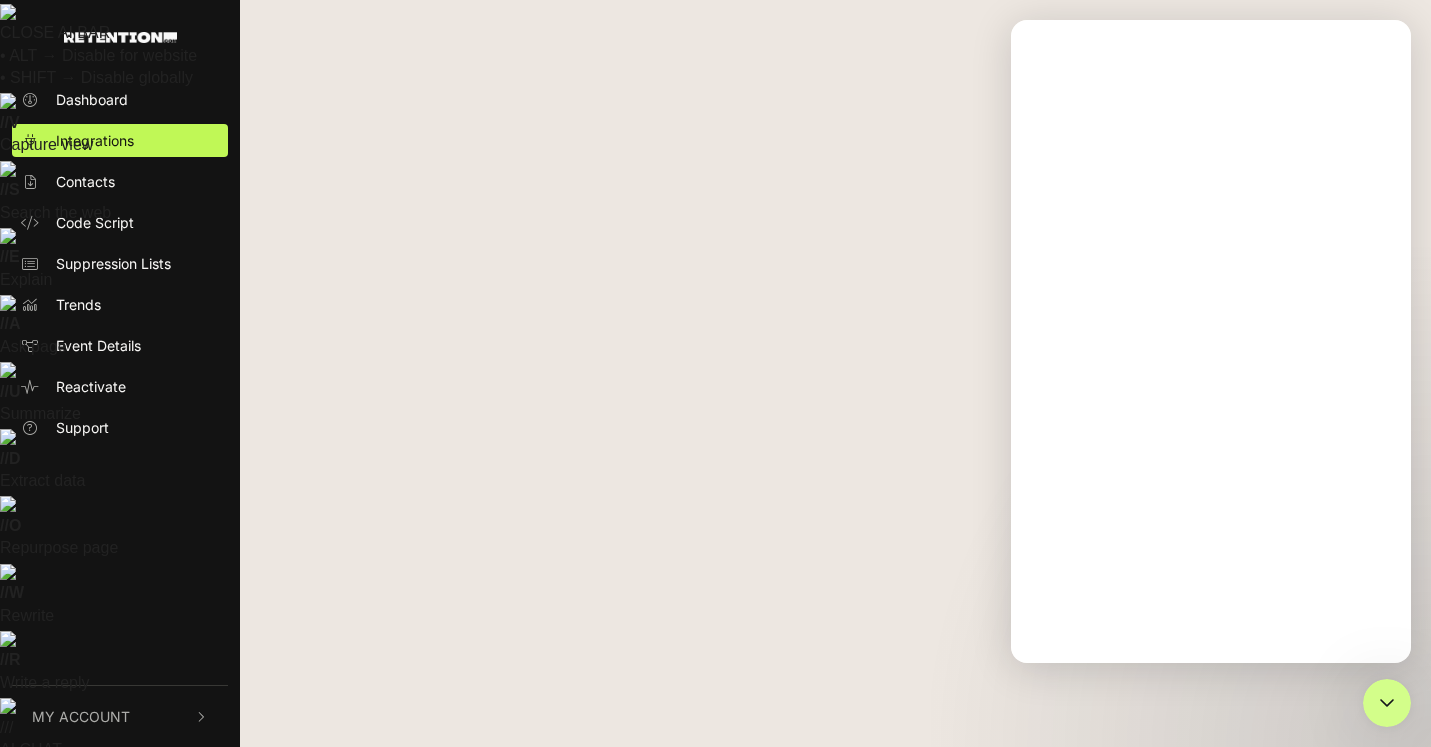 scroll, scrollTop: 0, scrollLeft: 0, axis: both 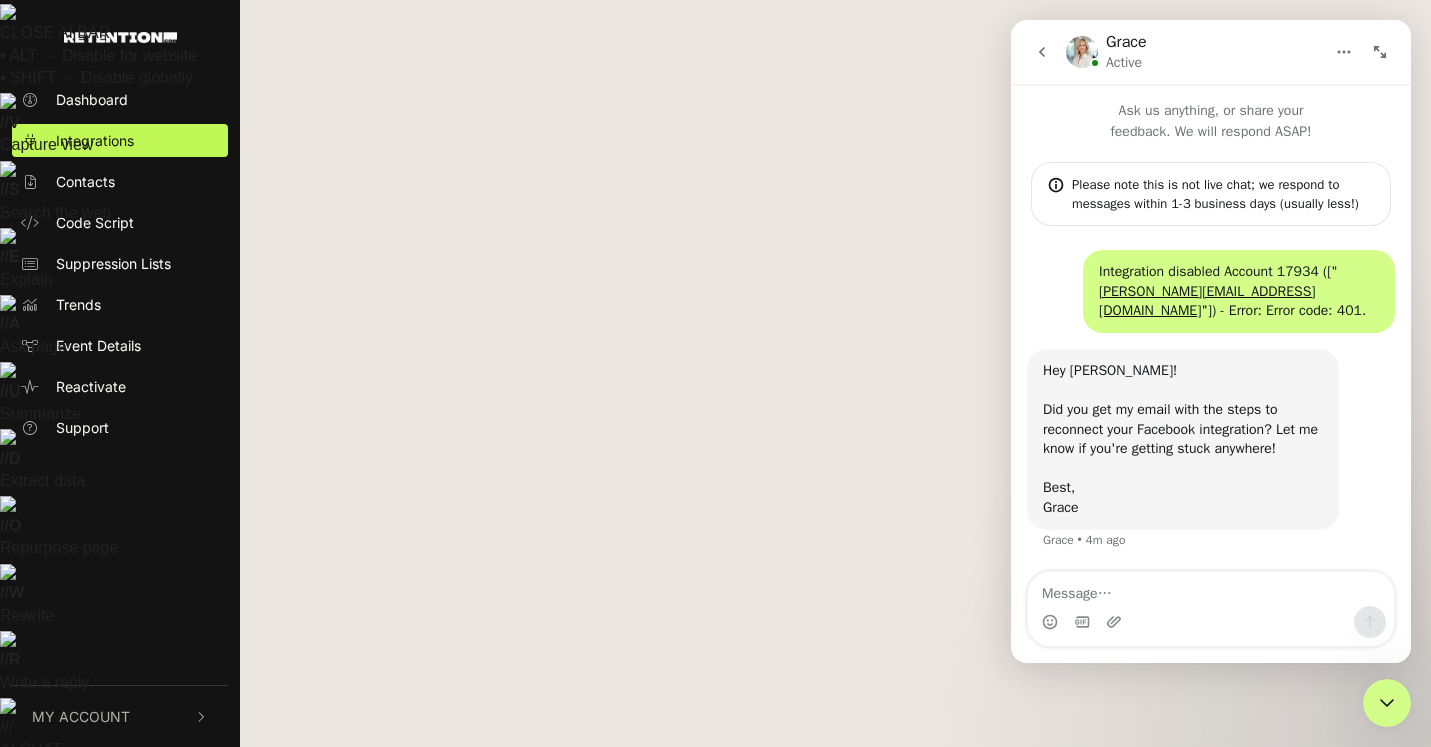 click at bounding box center (1380, 52) 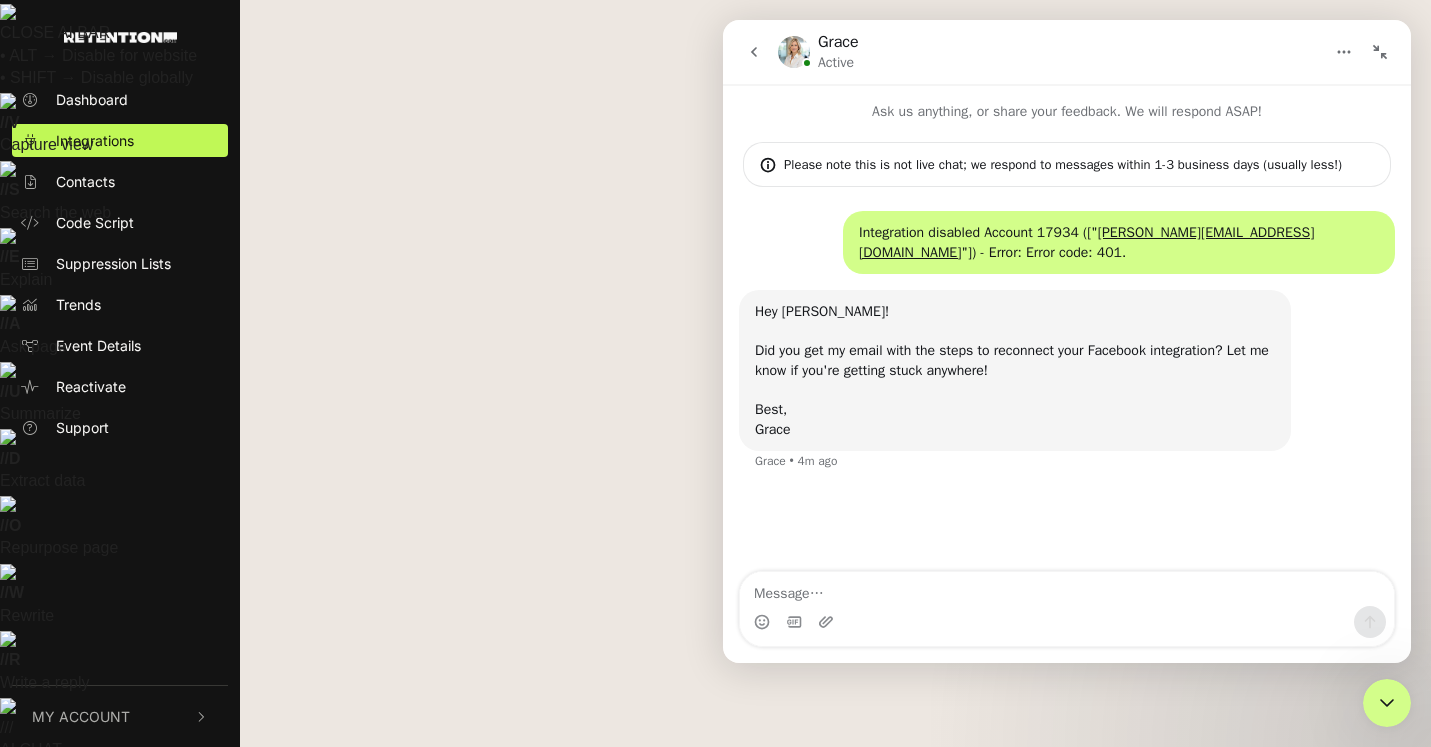 click at bounding box center [1380, 52] 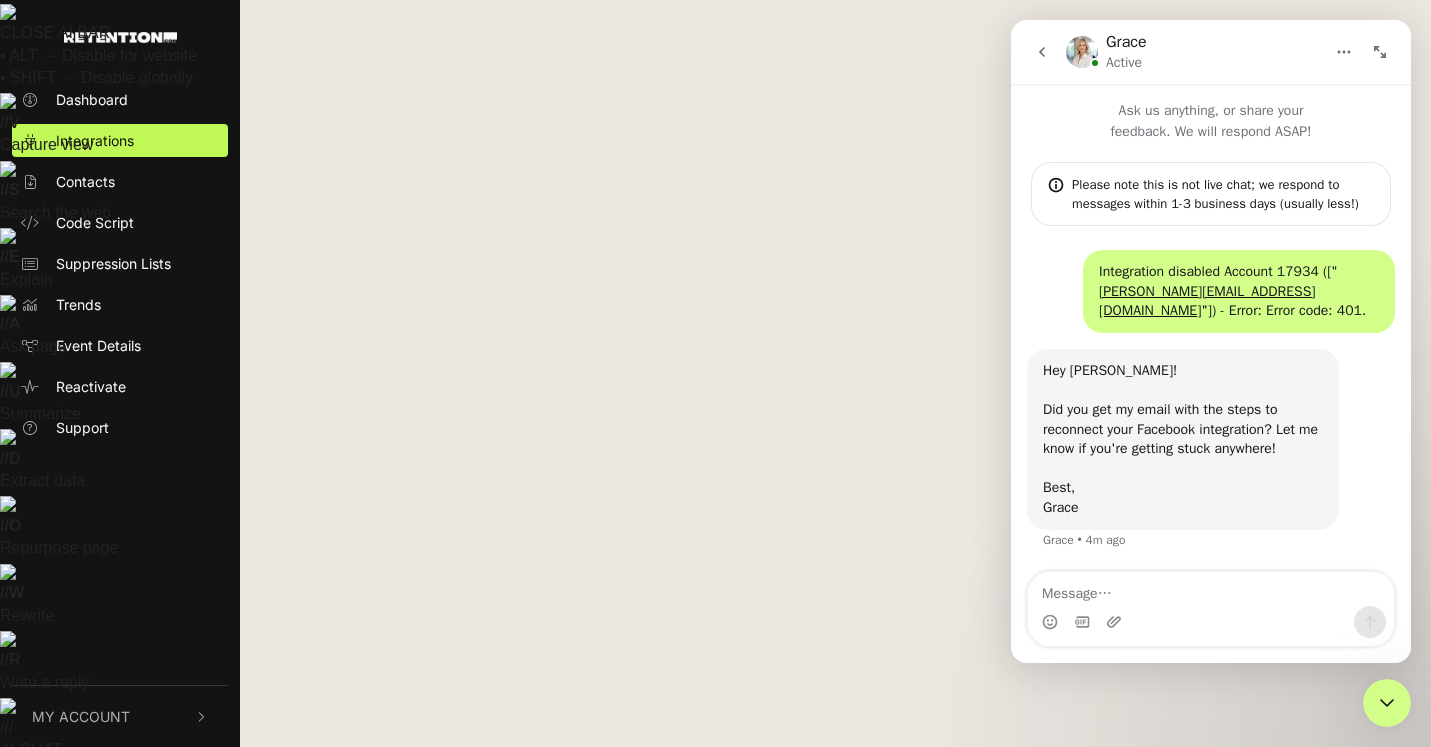 scroll, scrollTop: 19, scrollLeft: 0, axis: vertical 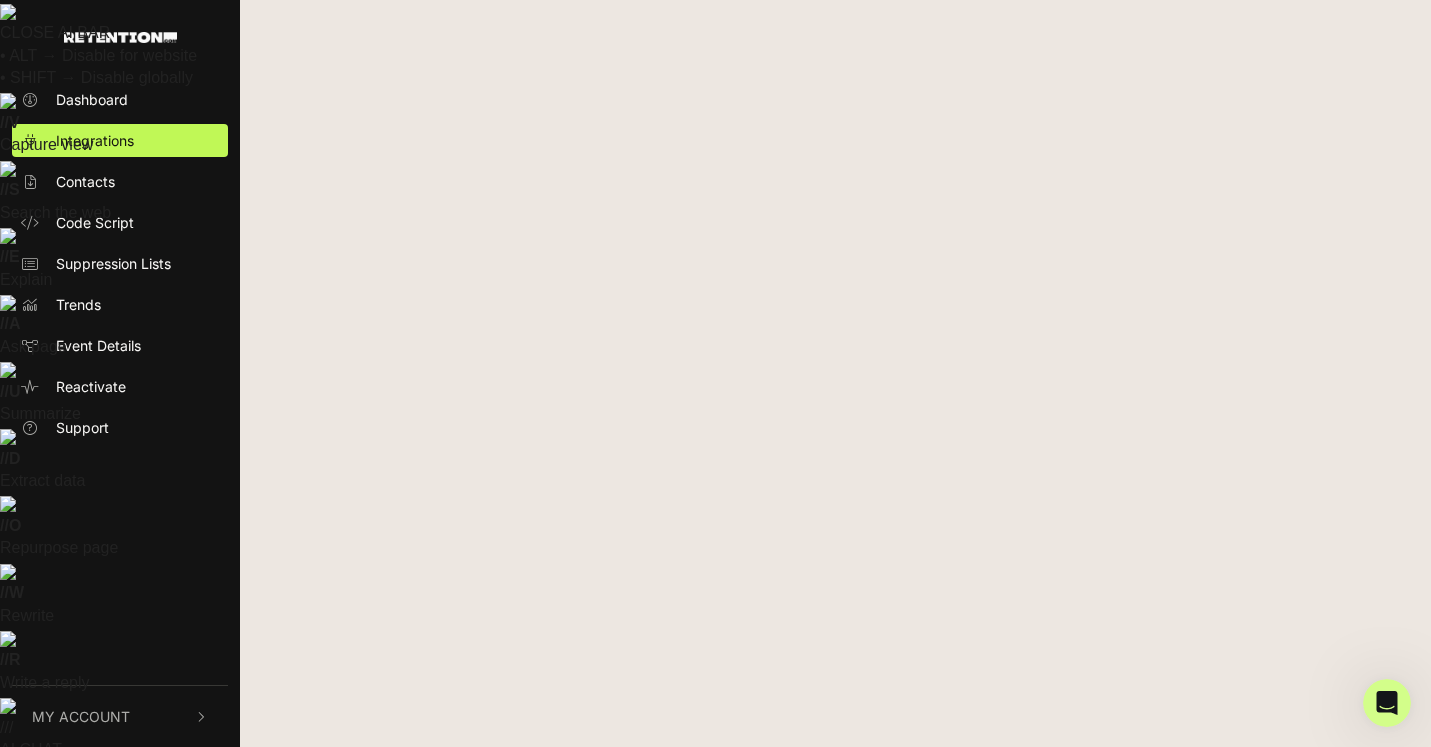 click at bounding box center (1292, 1013) 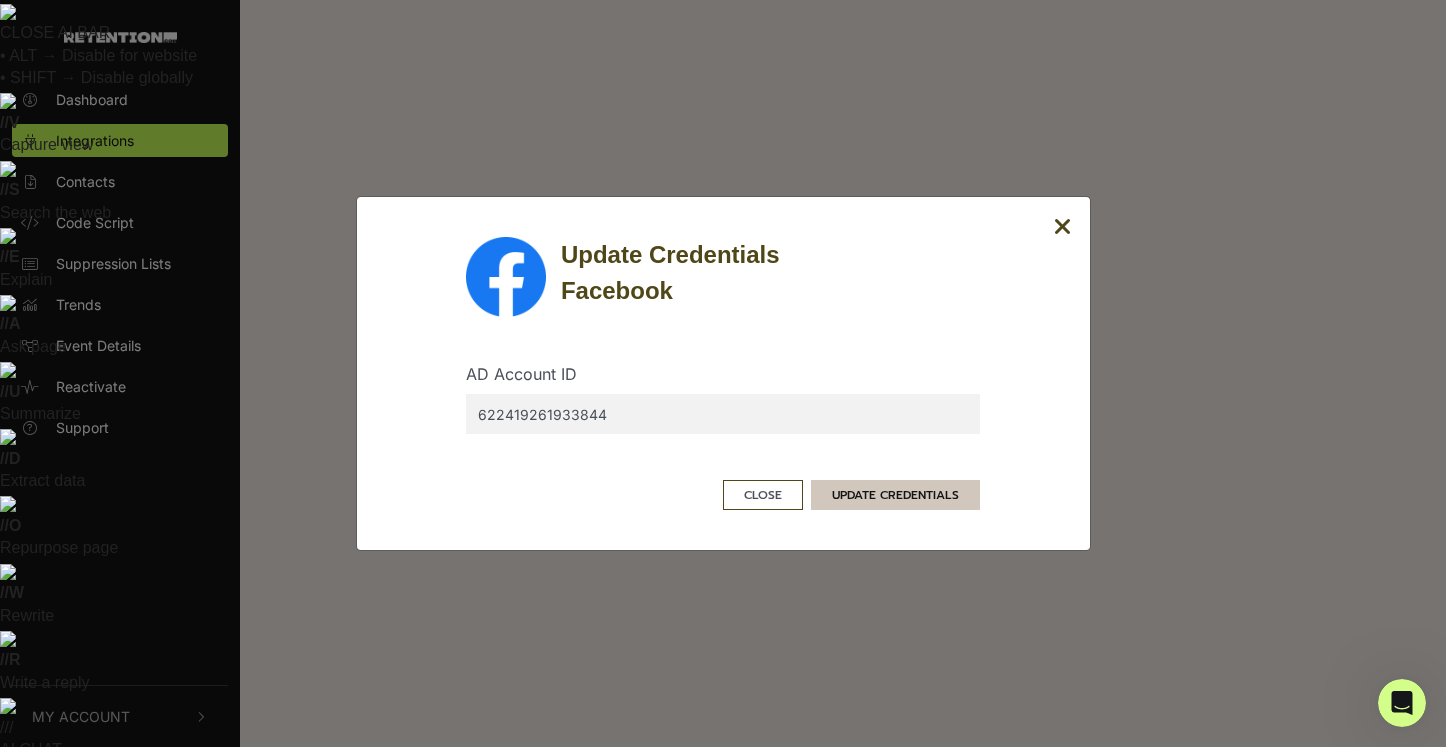 click on "UPDATE CREDENTIALS" at bounding box center (895, 495) 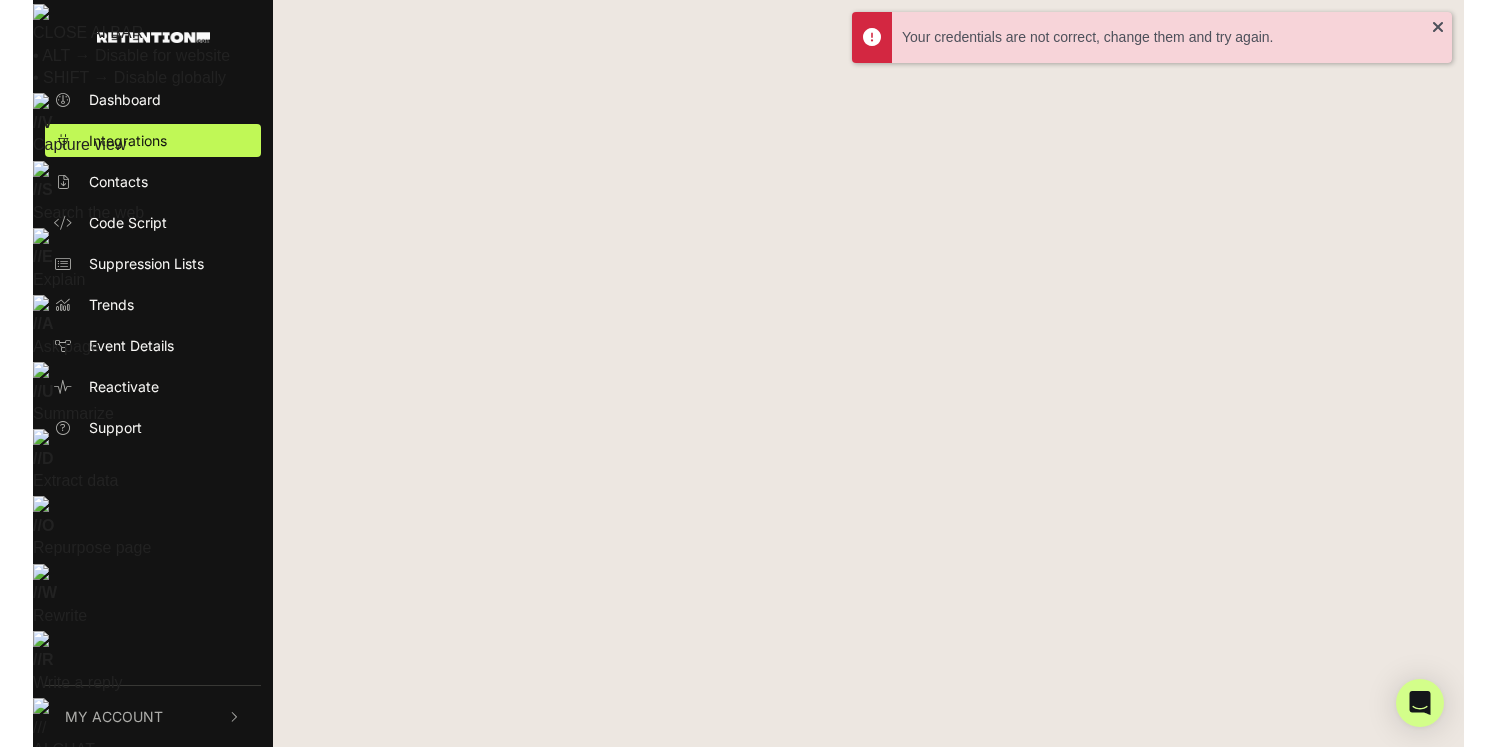 scroll, scrollTop: 0, scrollLeft: 0, axis: both 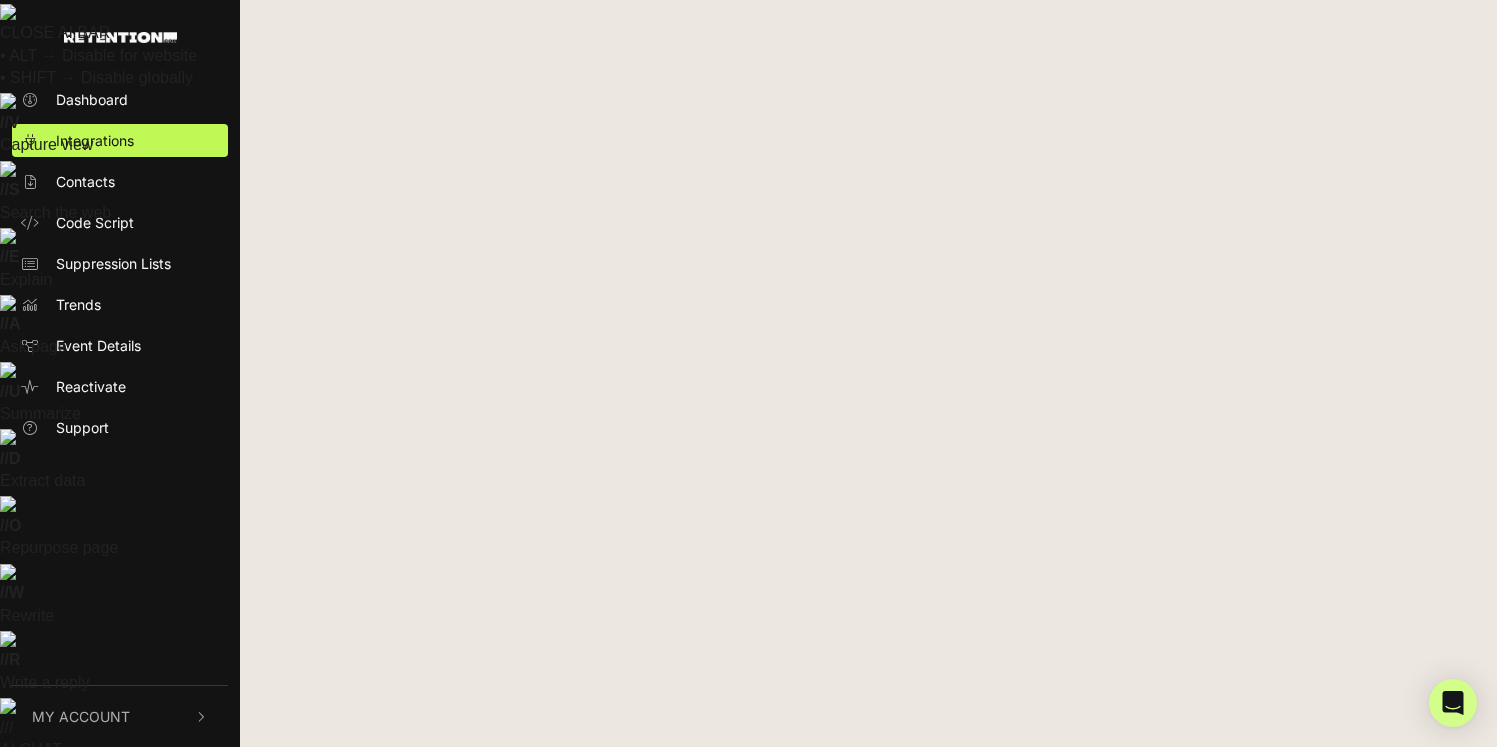 click on "ENABLE" at bounding box center [808, 920] 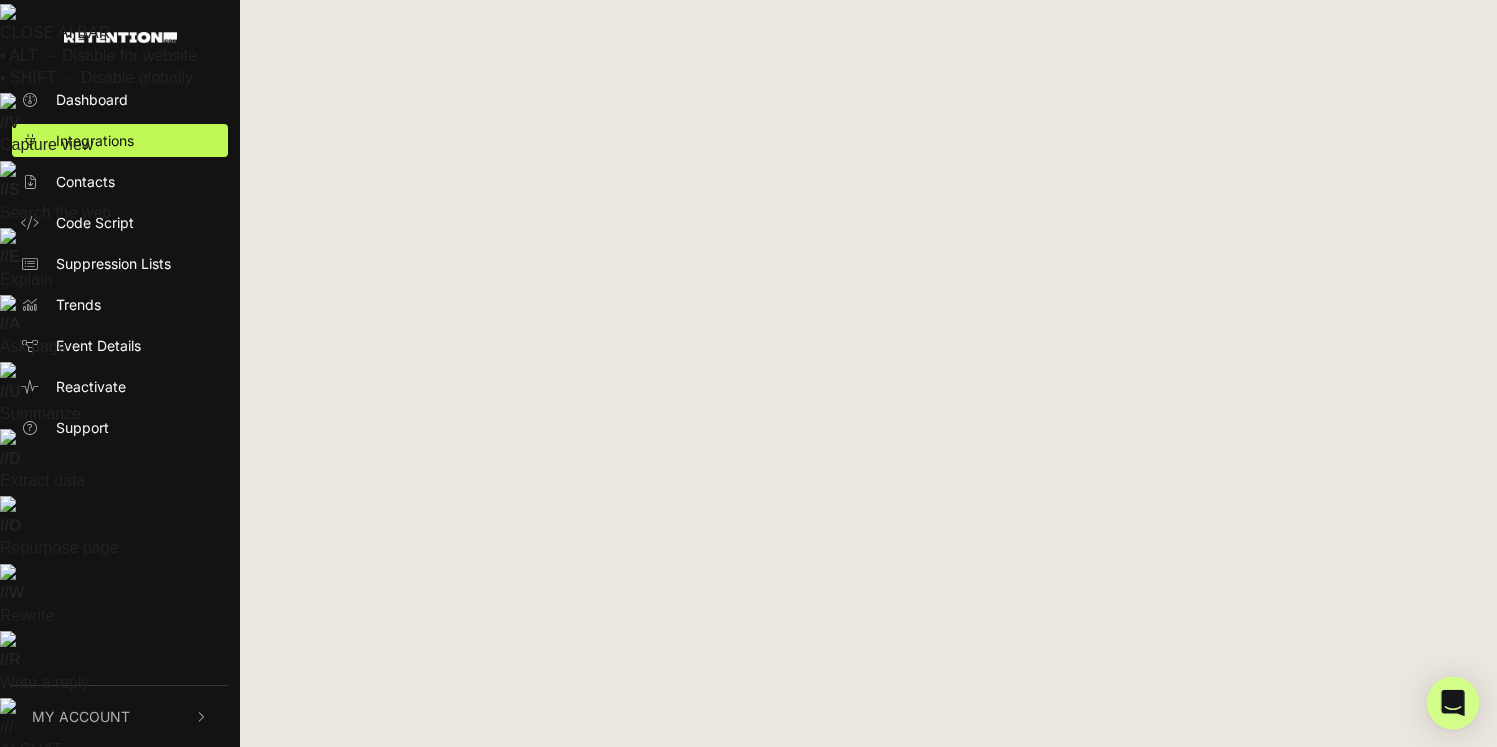 click 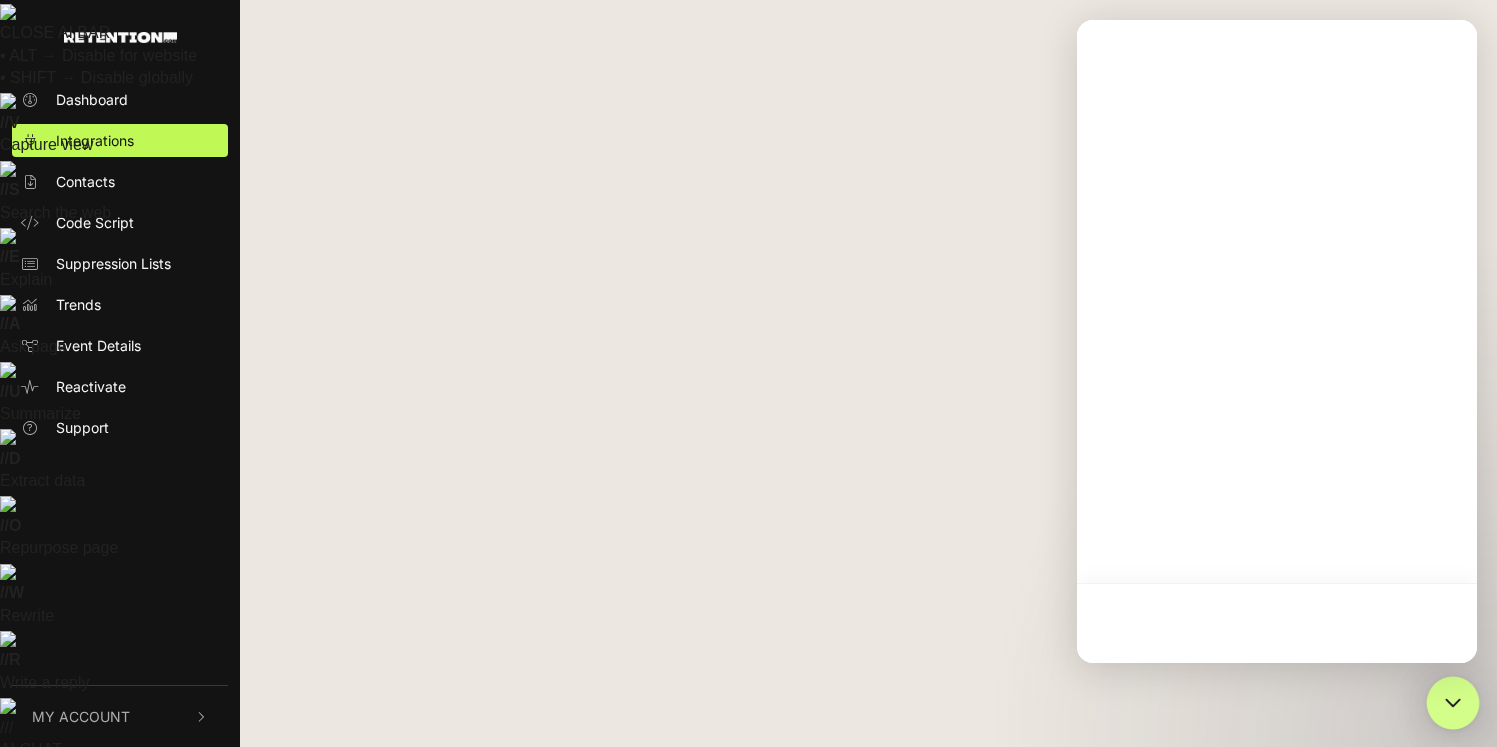 scroll, scrollTop: 0, scrollLeft: 0, axis: both 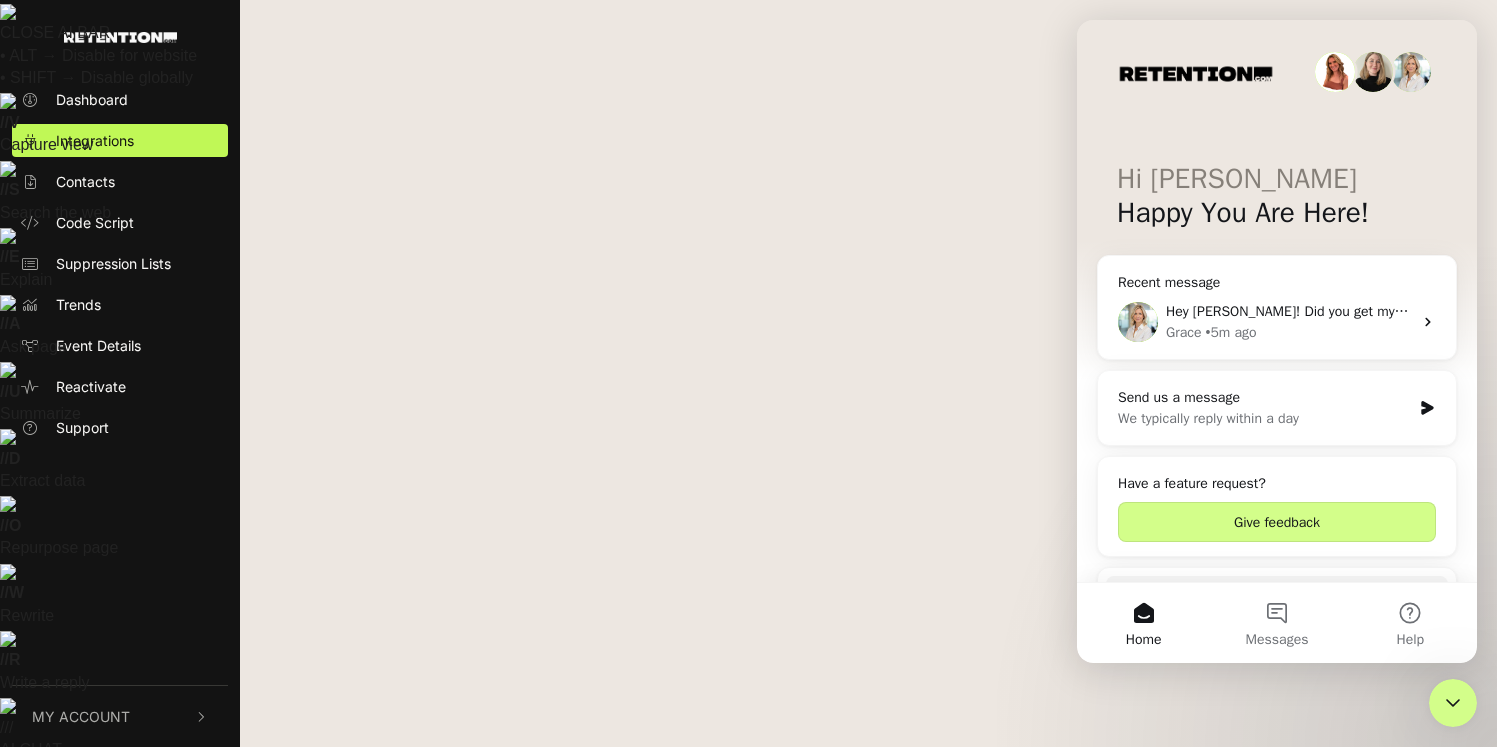 click on "Hey [PERSON_NAME]!   Did you get my email with the steps to reconnect your Facebook integration? Let me know if you're getting stuck anywhere!   [PERSON_NAME]" at bounding box center (1664, 311) 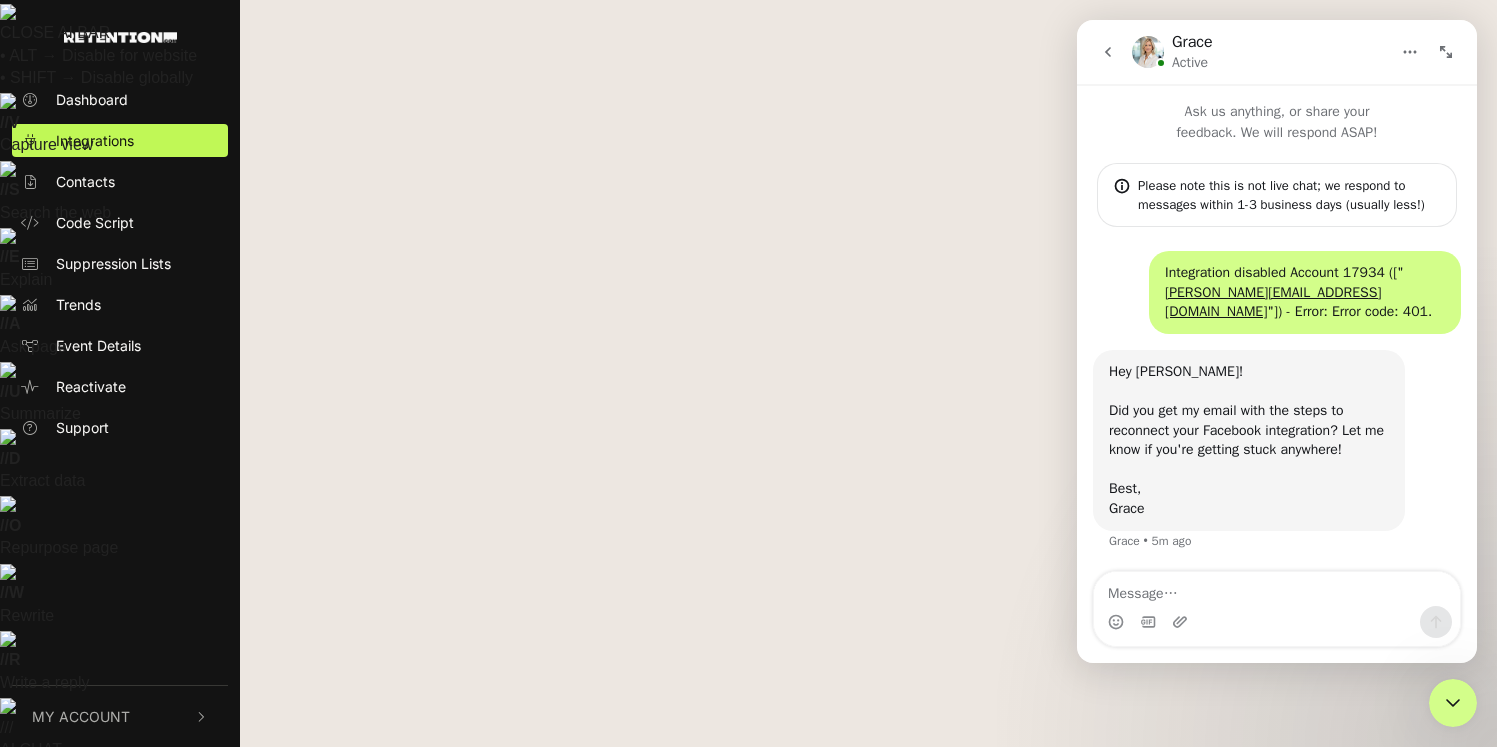 scroll, scrollTop: 19, scrollLeft: 0, axis: vertical 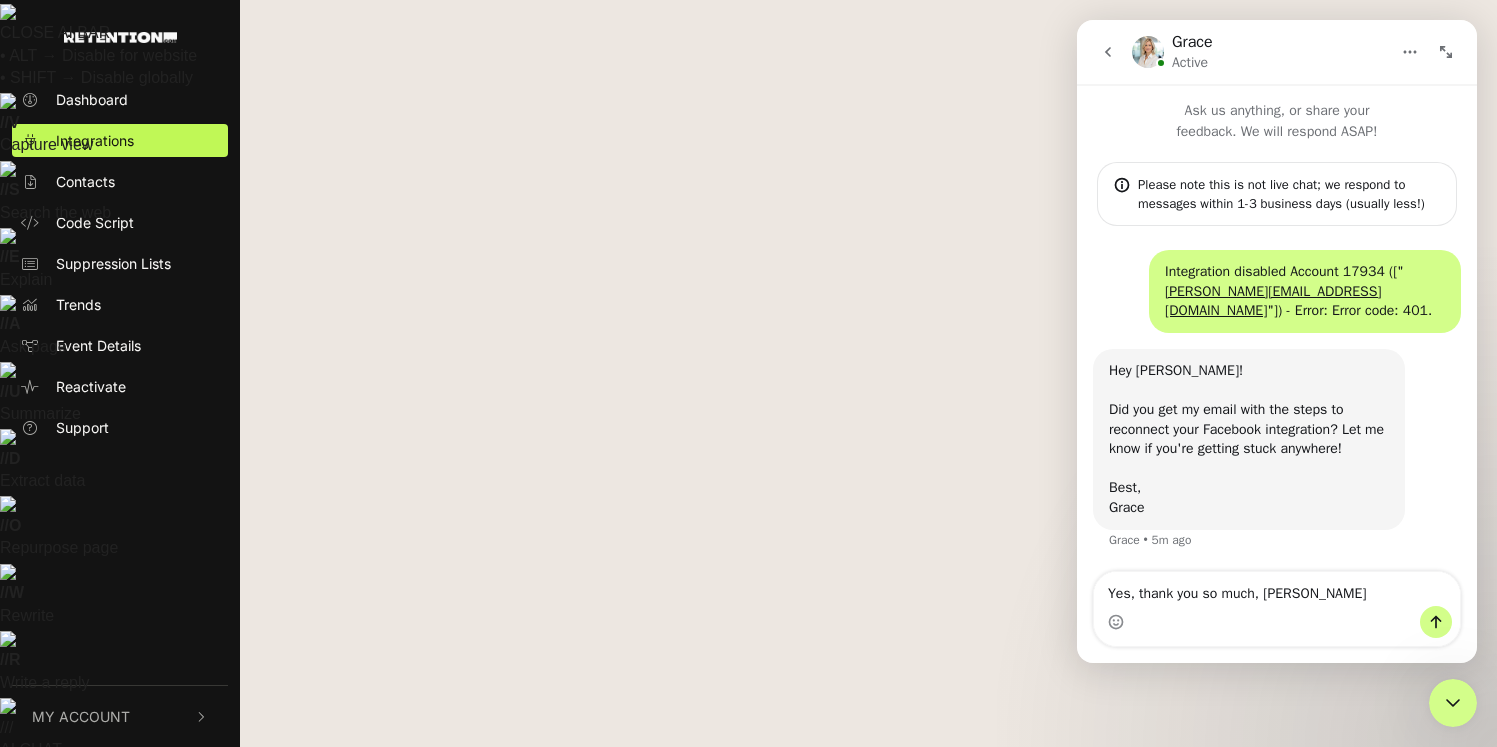 type on "Yes, thank you so much, [PERSON_NAME]!" 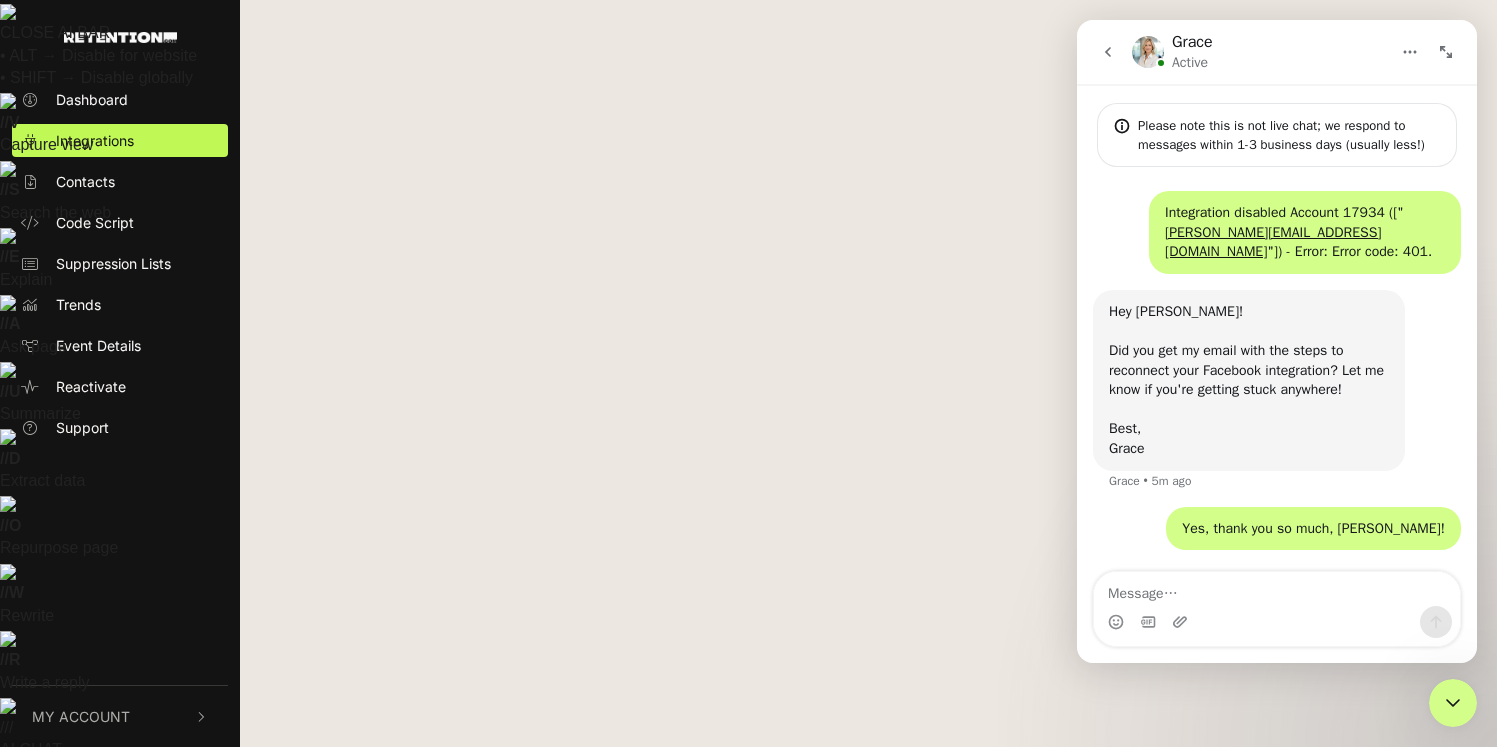 scroll, scrollTop: 79, scrollLeft: 0, axis: vertical 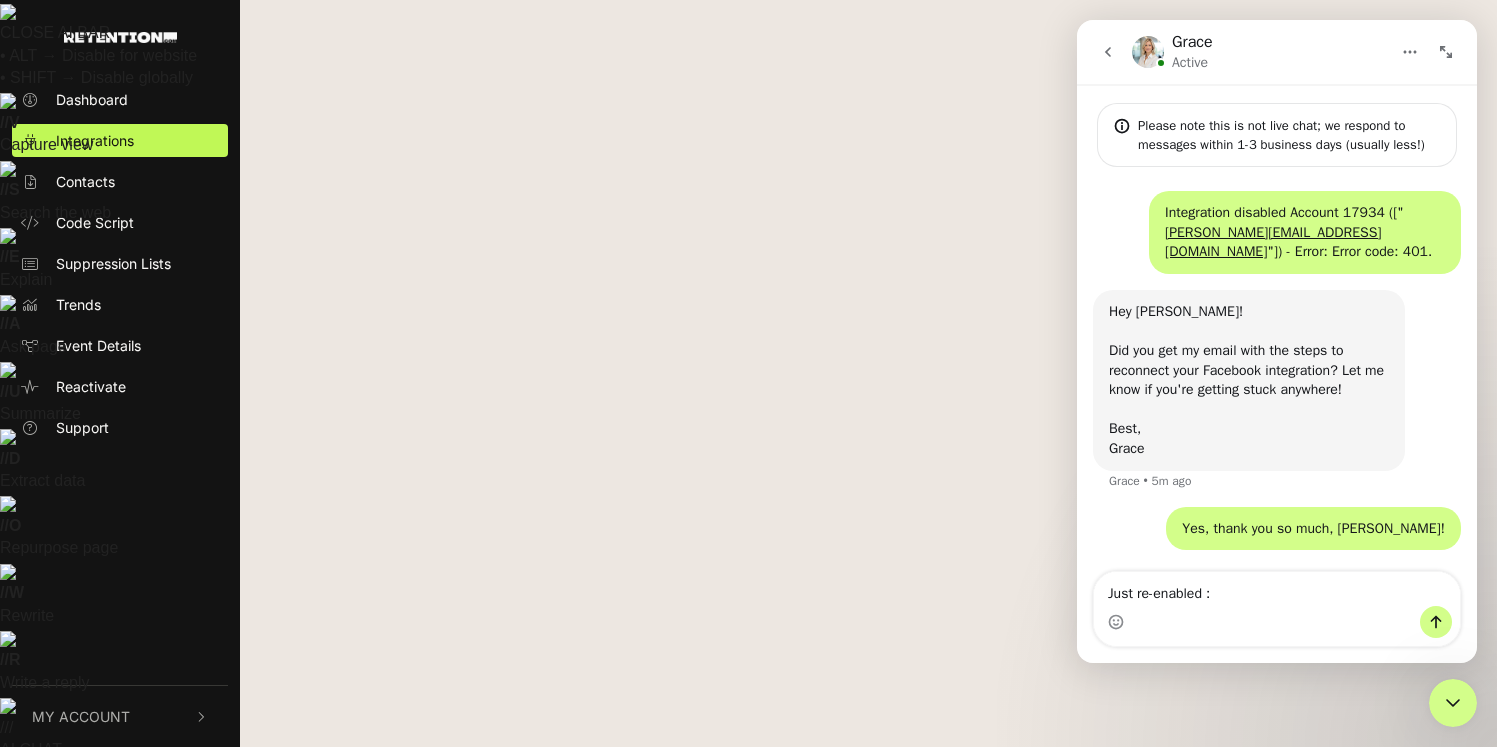 type on "Just re-enabled :)" 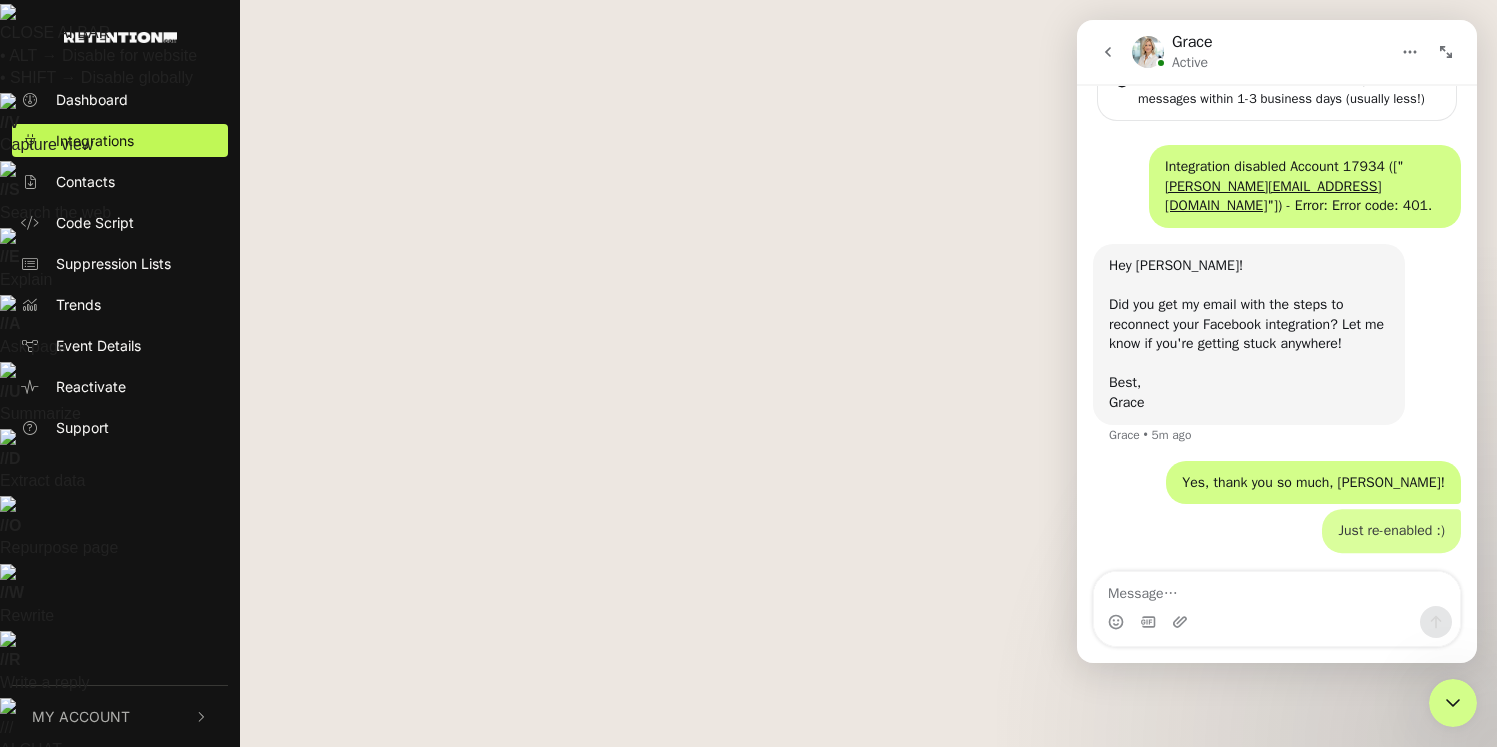 scroll, scrollTop: 124, scrollLeft: 0, axis: vertical 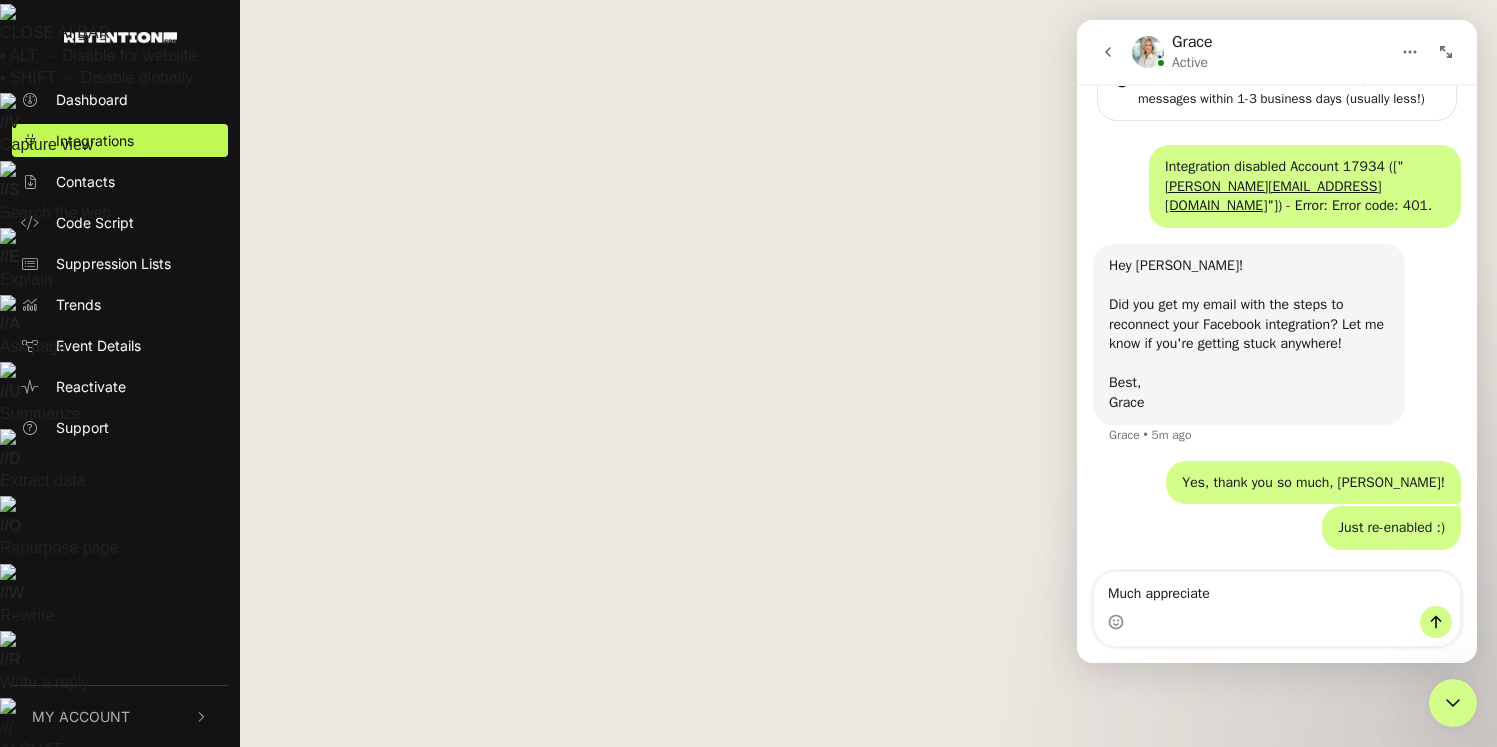 type on "Much appreciated" 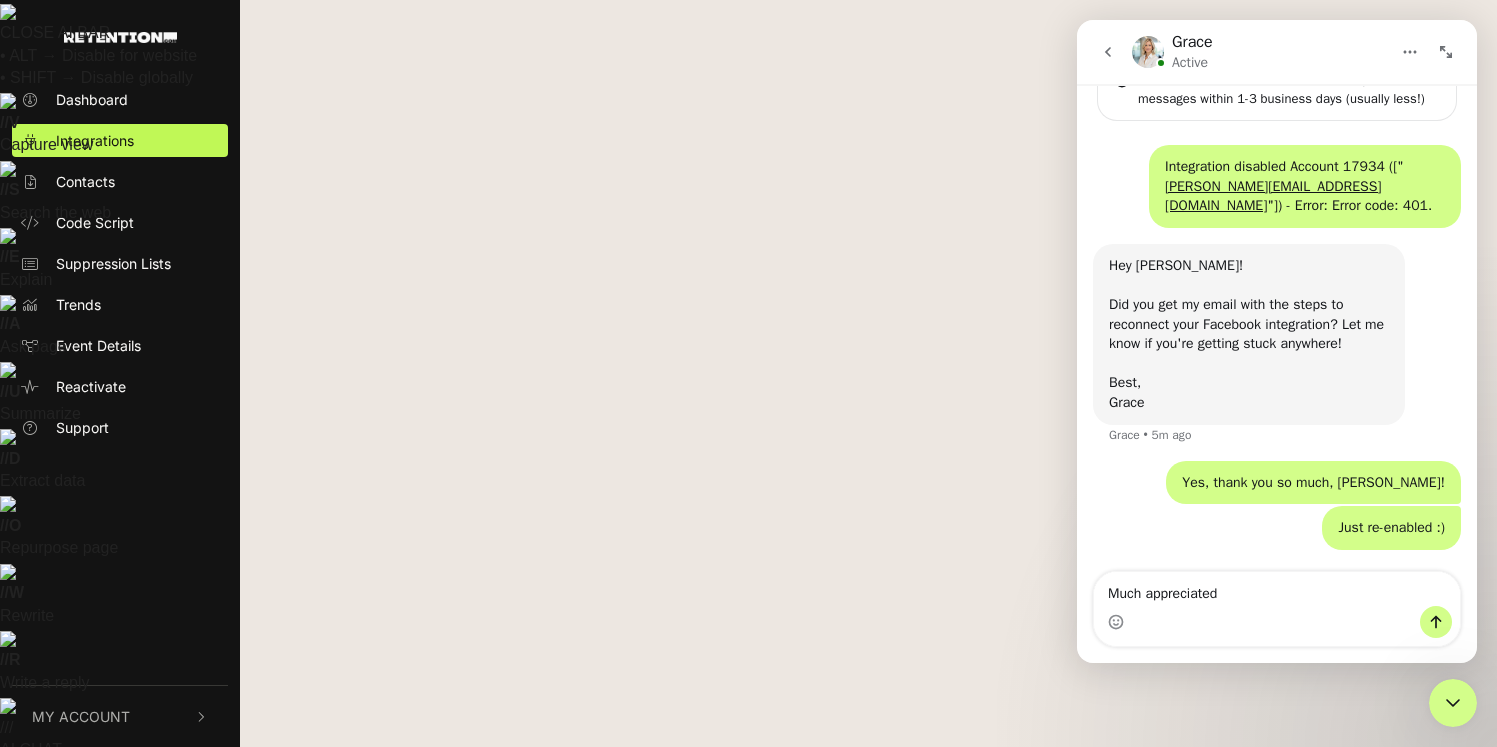 type 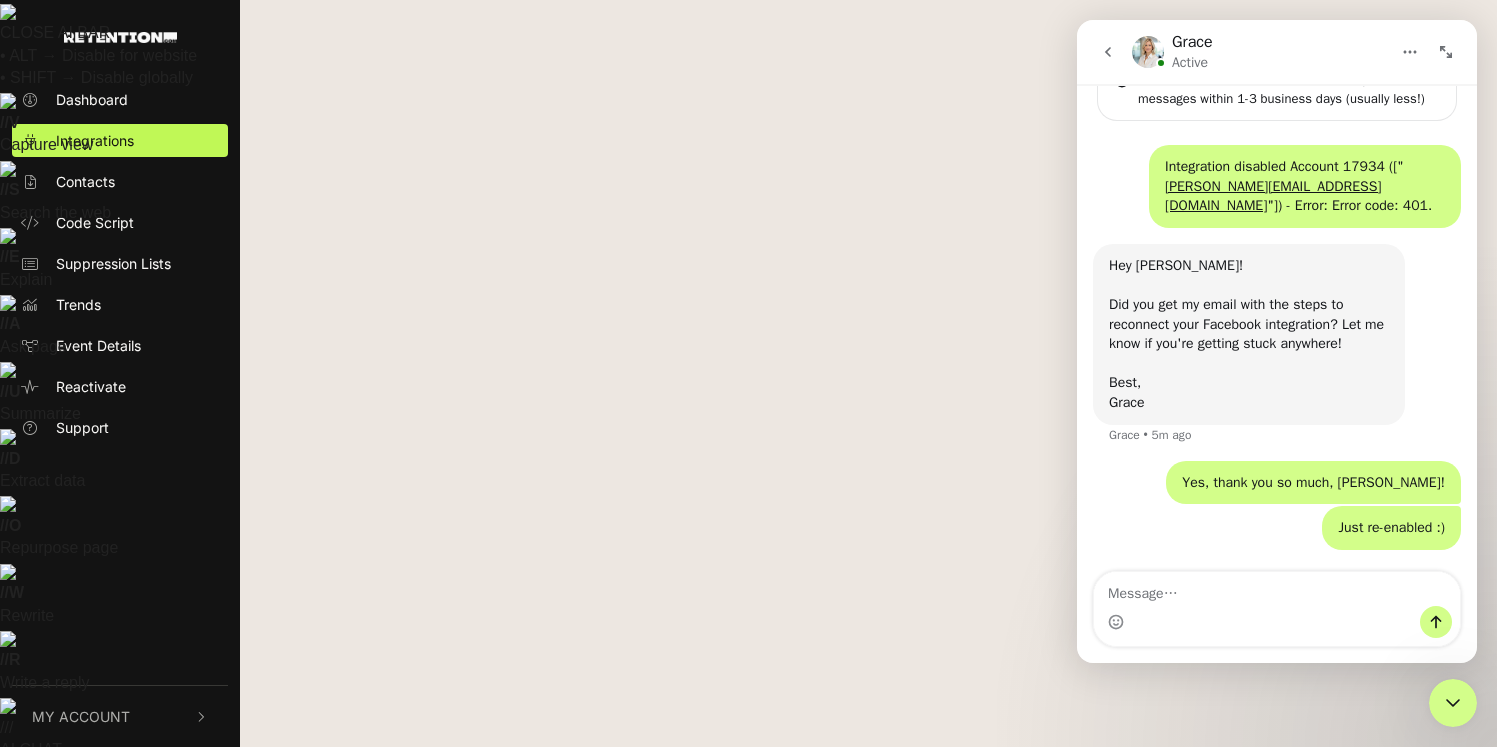 scroll, scrollTop: 170, scrollLeft: 0, axis: vertical 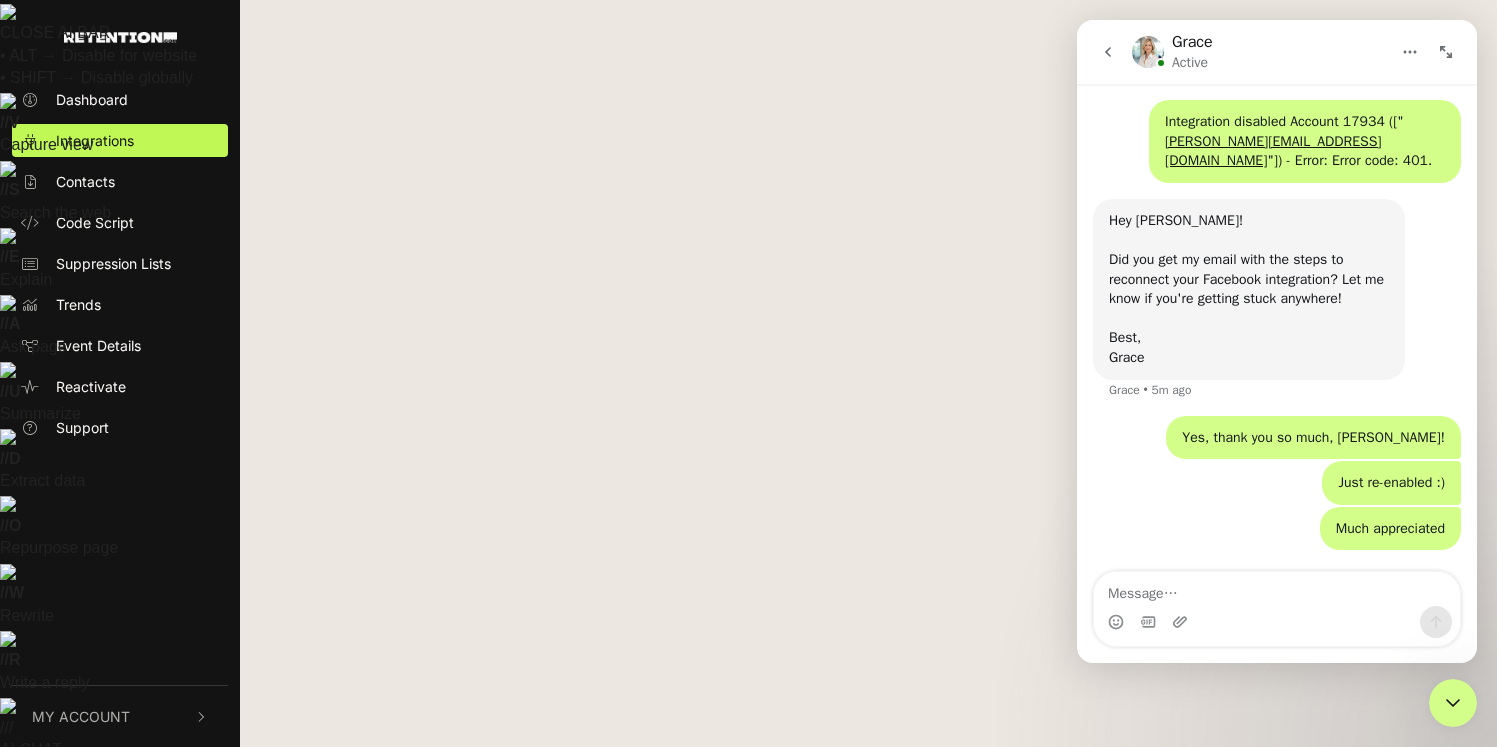 click at bounding box center (1108, 52) 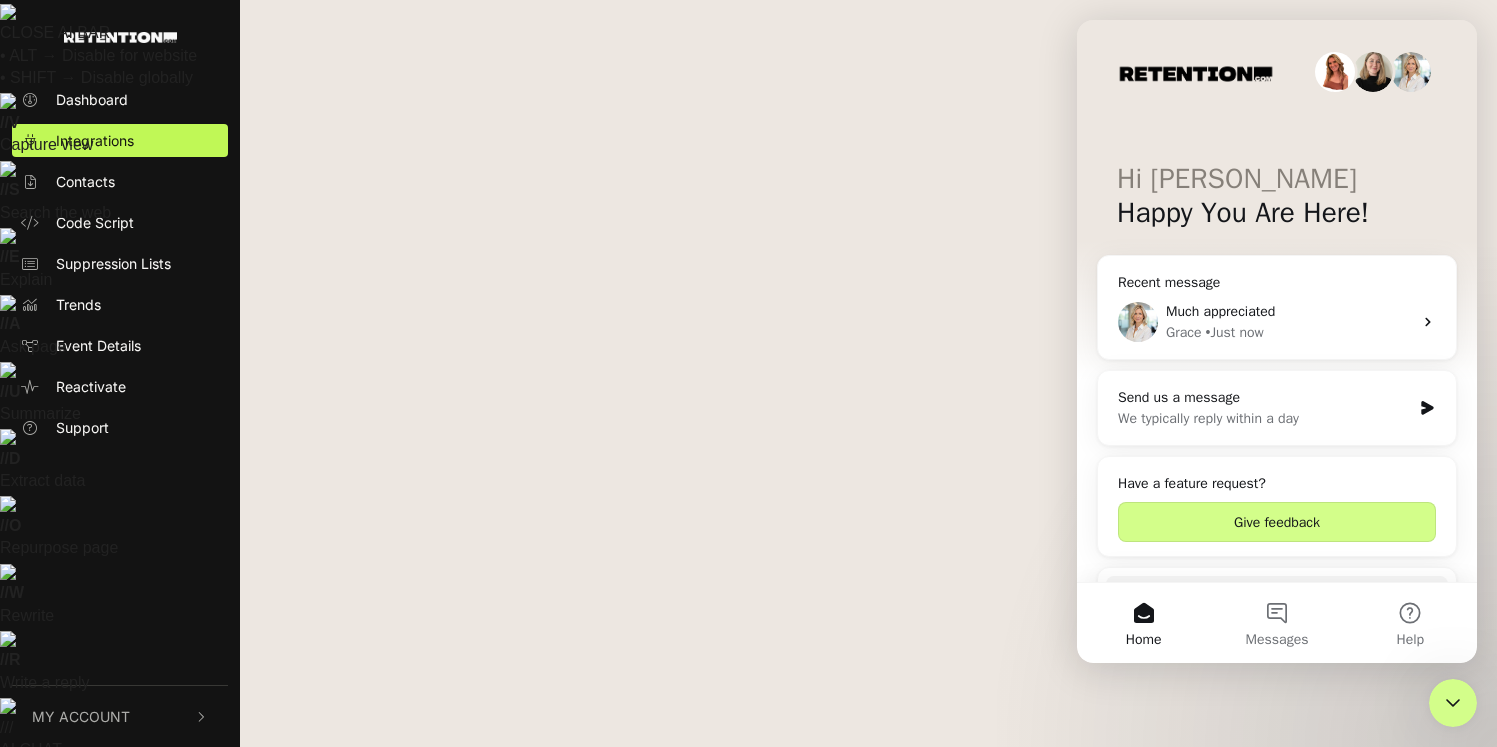 scroll, scrollTop: 0, scrollLeft: 0, axis: both 